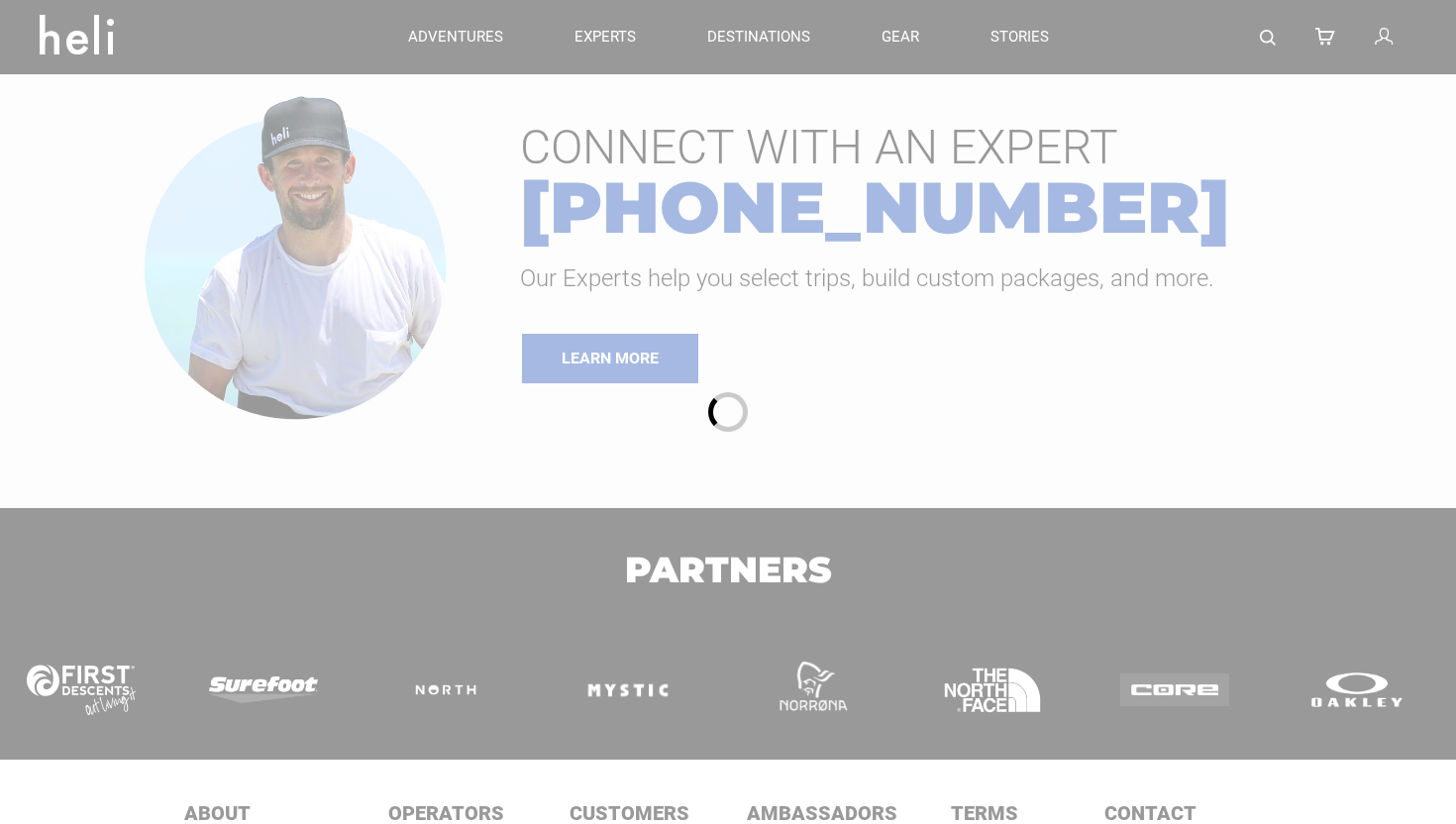 scroll, scrollTop: 0, scrollLeft: 0, axis: both 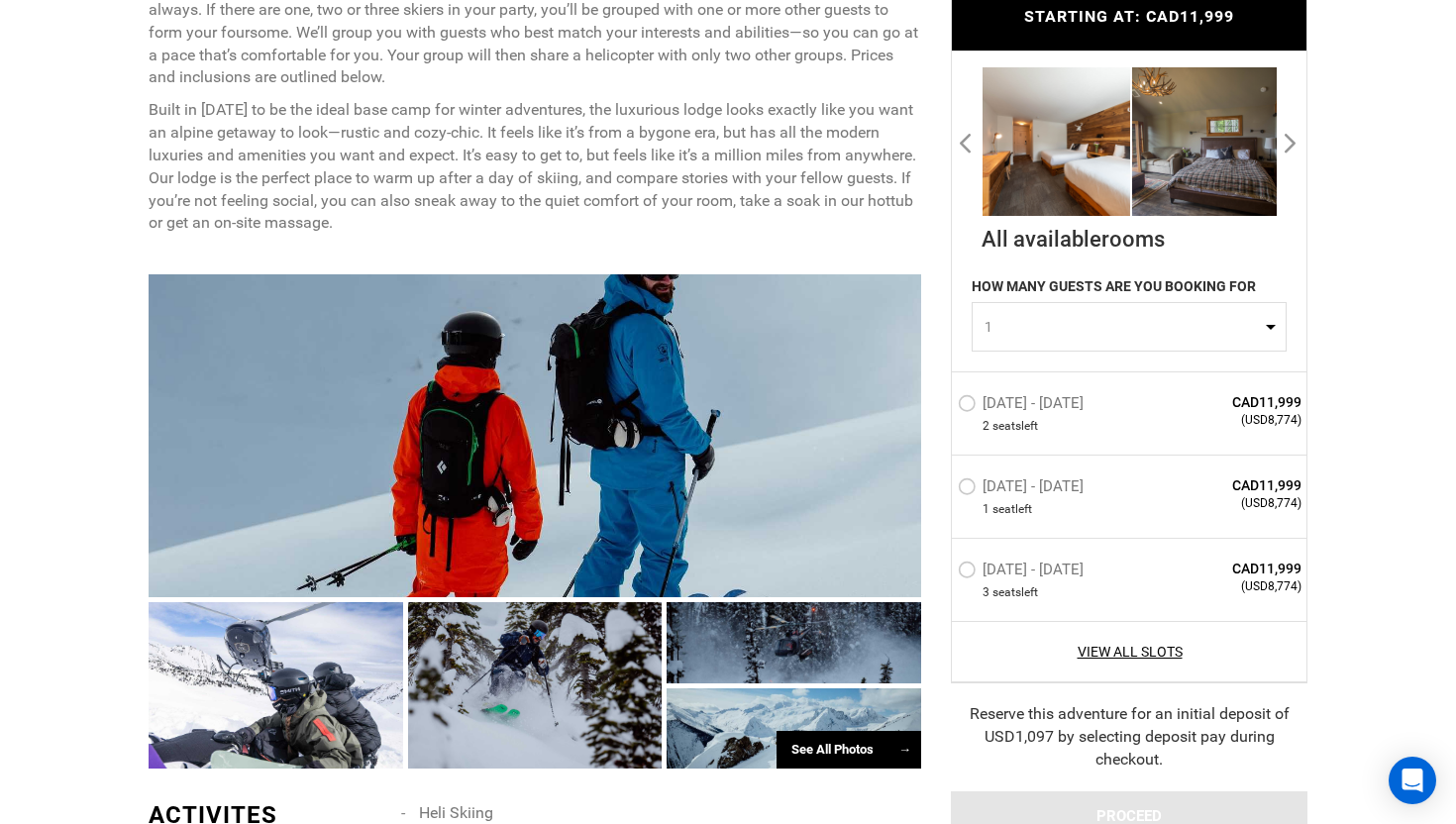 click at bounding box center [535, 436] 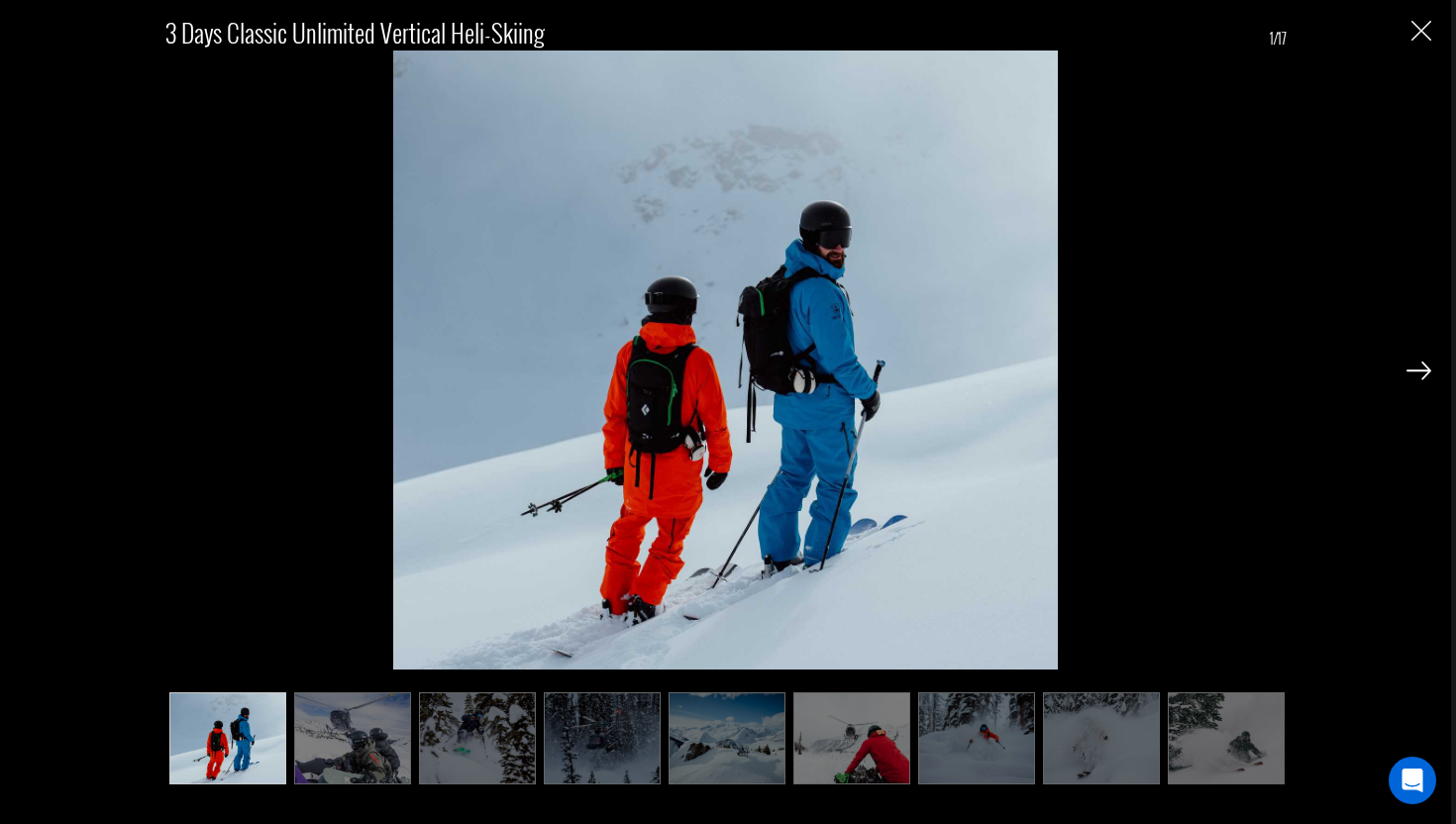 click at bounding box center [1418, 370] 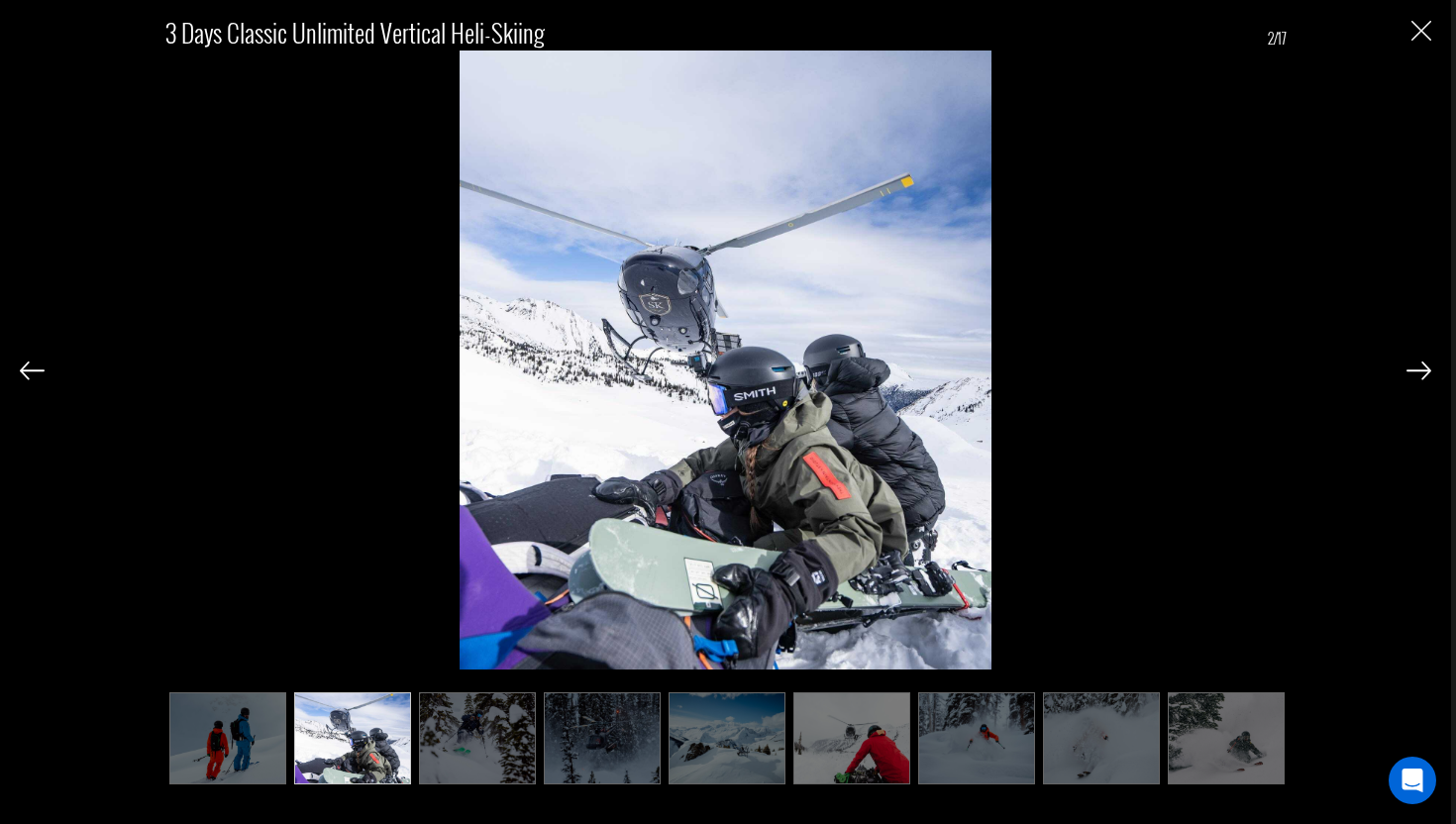 click at bounding box center (1418, 370) 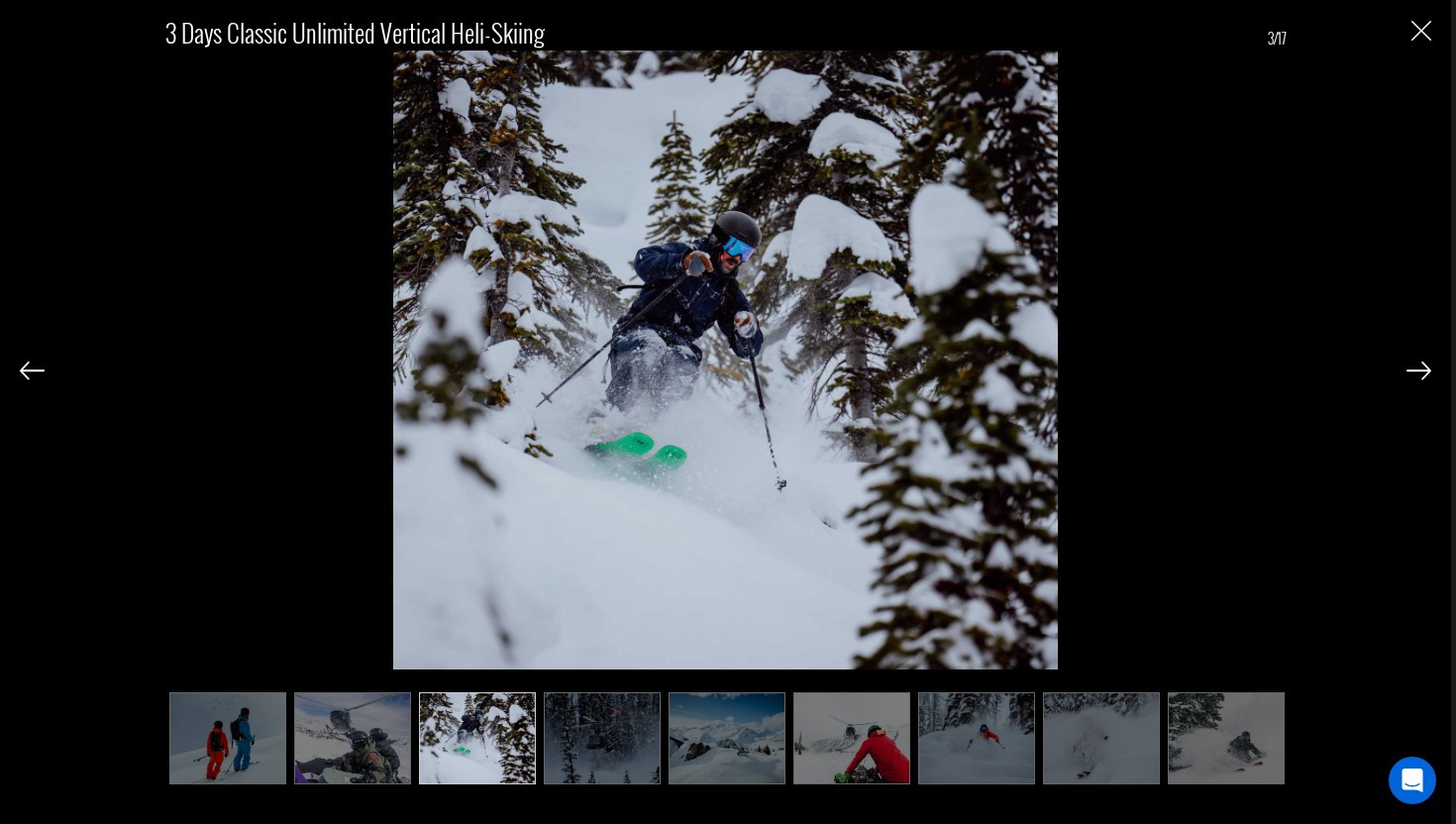 click at bounding box center [1418, 370] 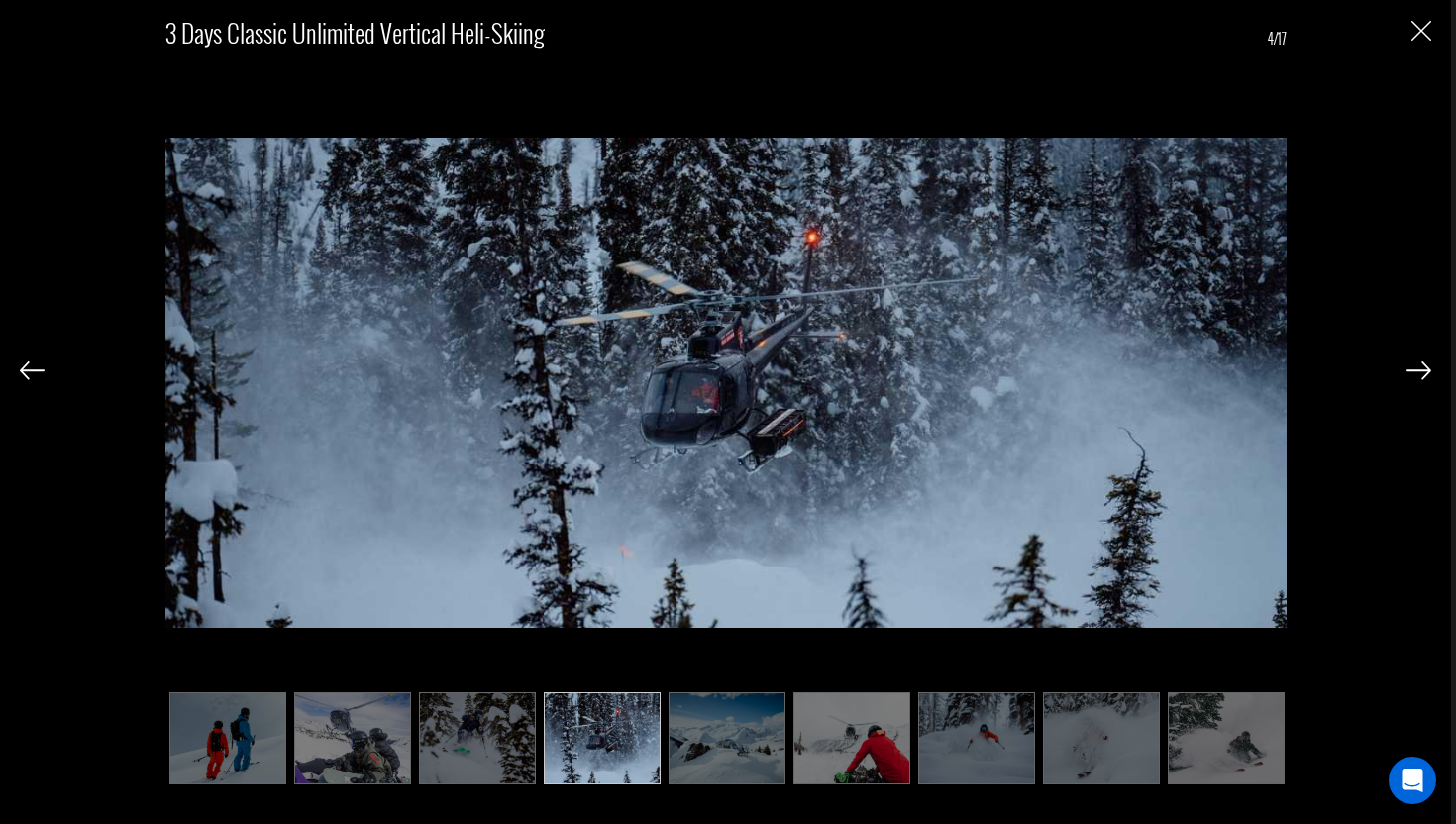 click at bounding box center (1418, 370) 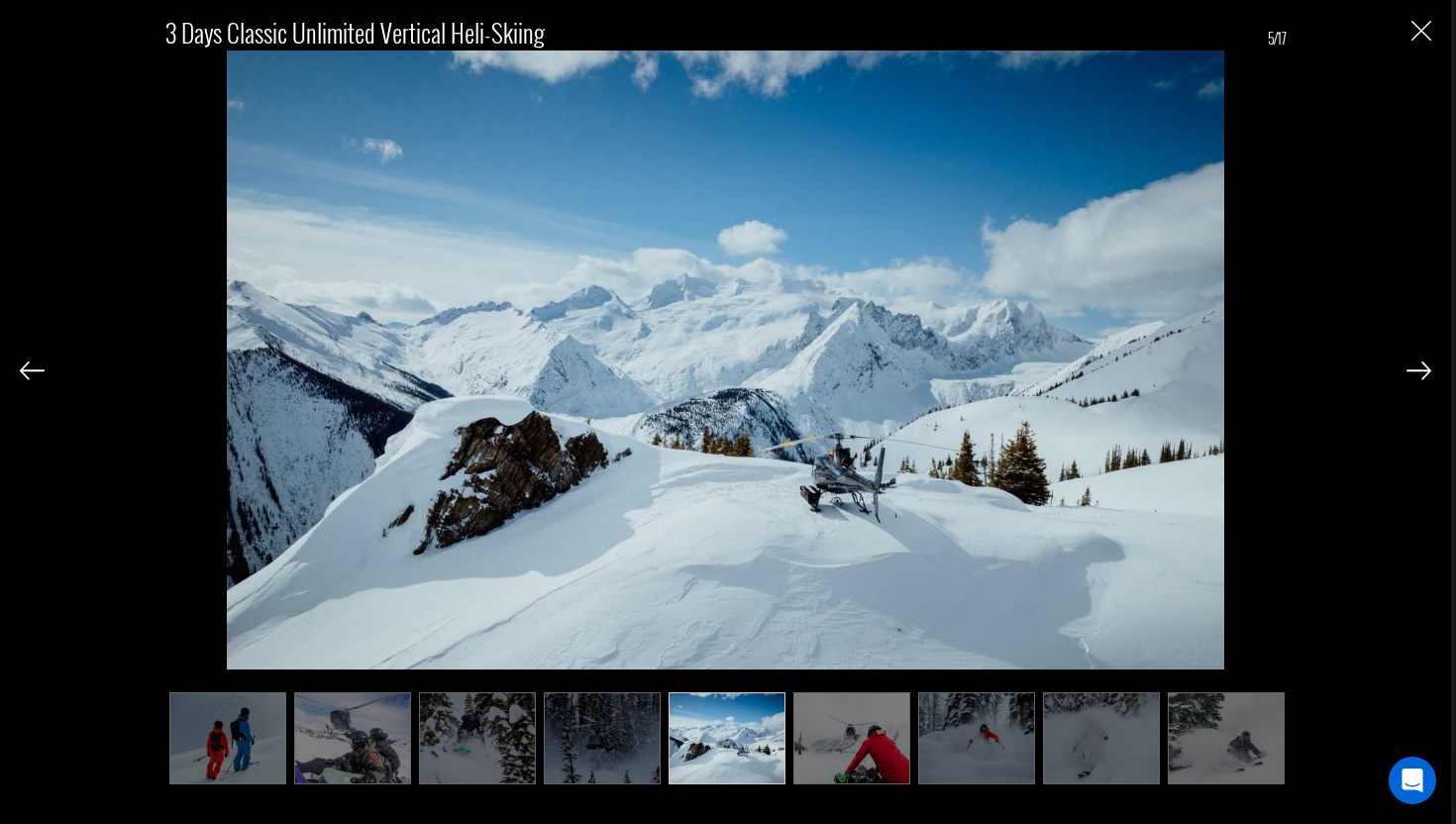 click at bounding box center (1418, 370) 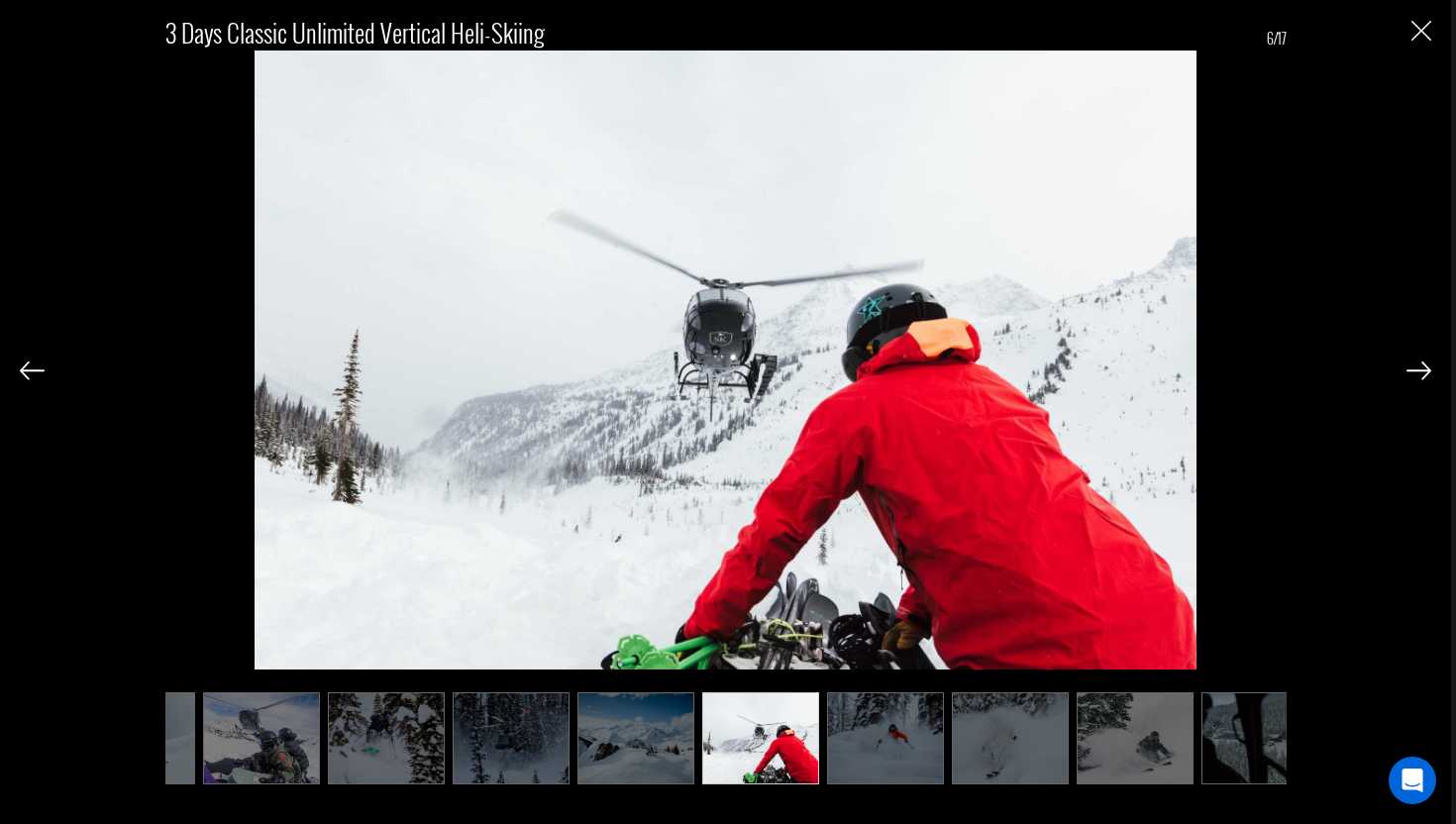 click at bounding box center [1418, 370] 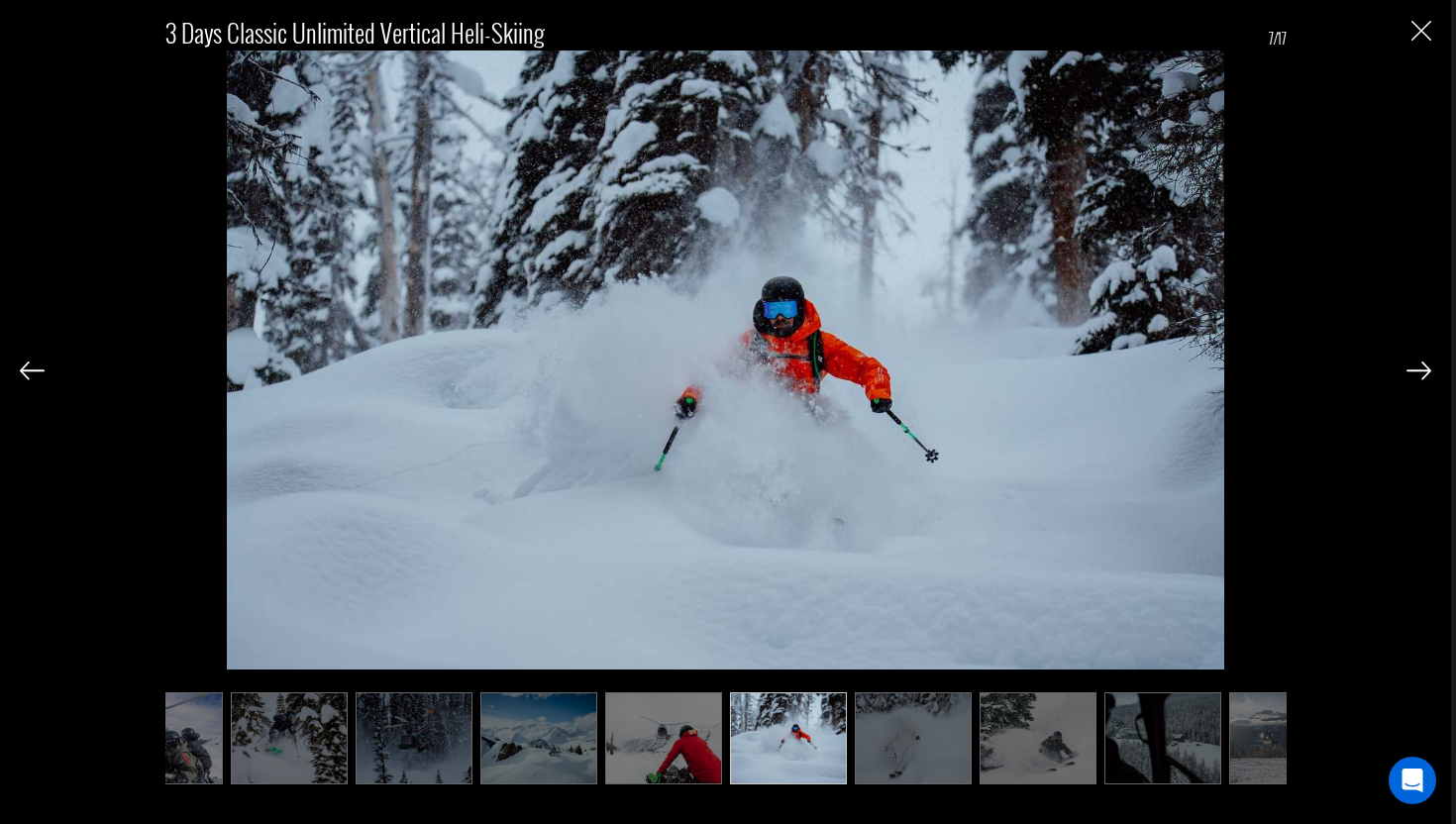 click at bounding box center (1418, 370) 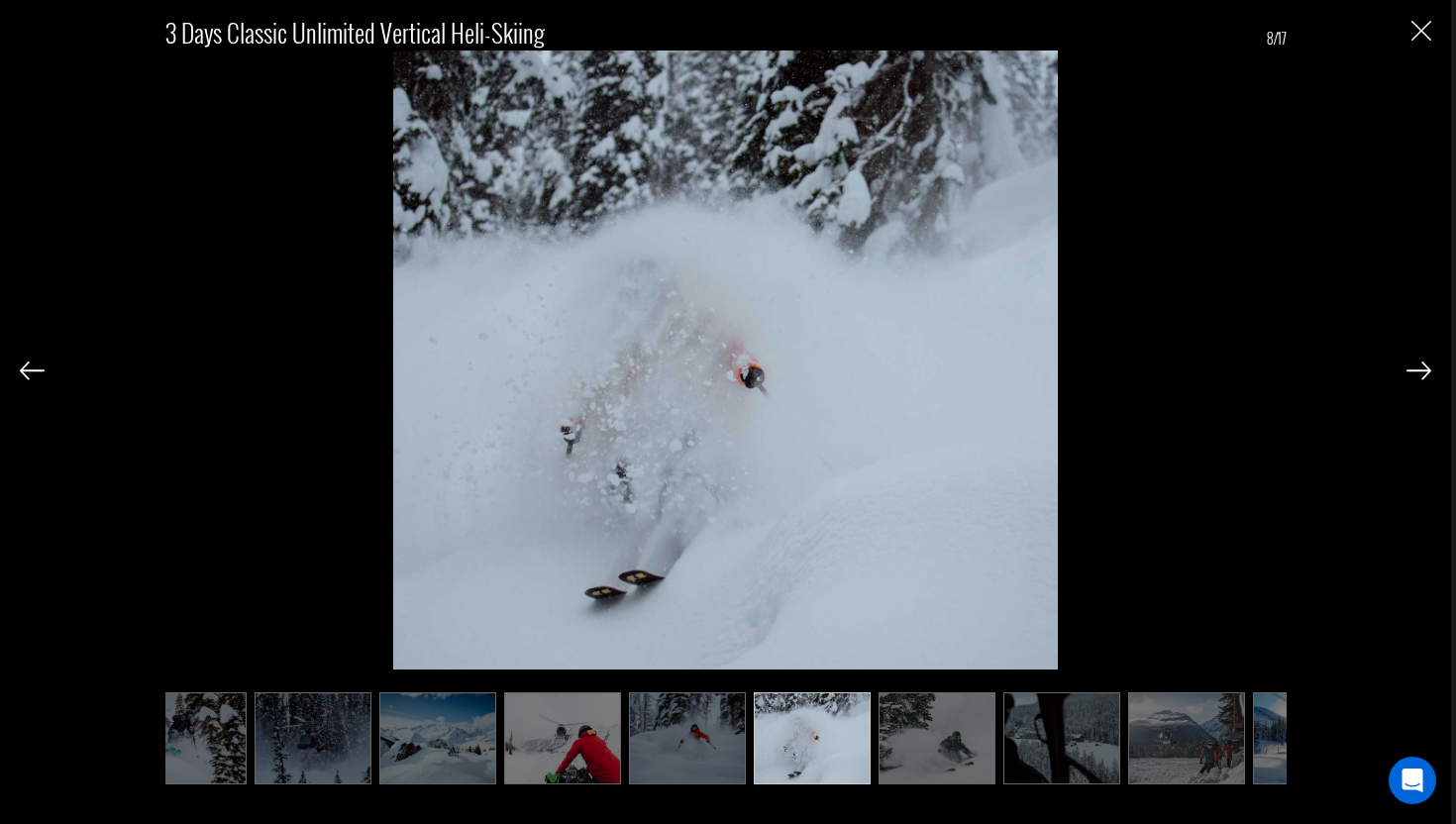 click at bounding box center (1418, 370) 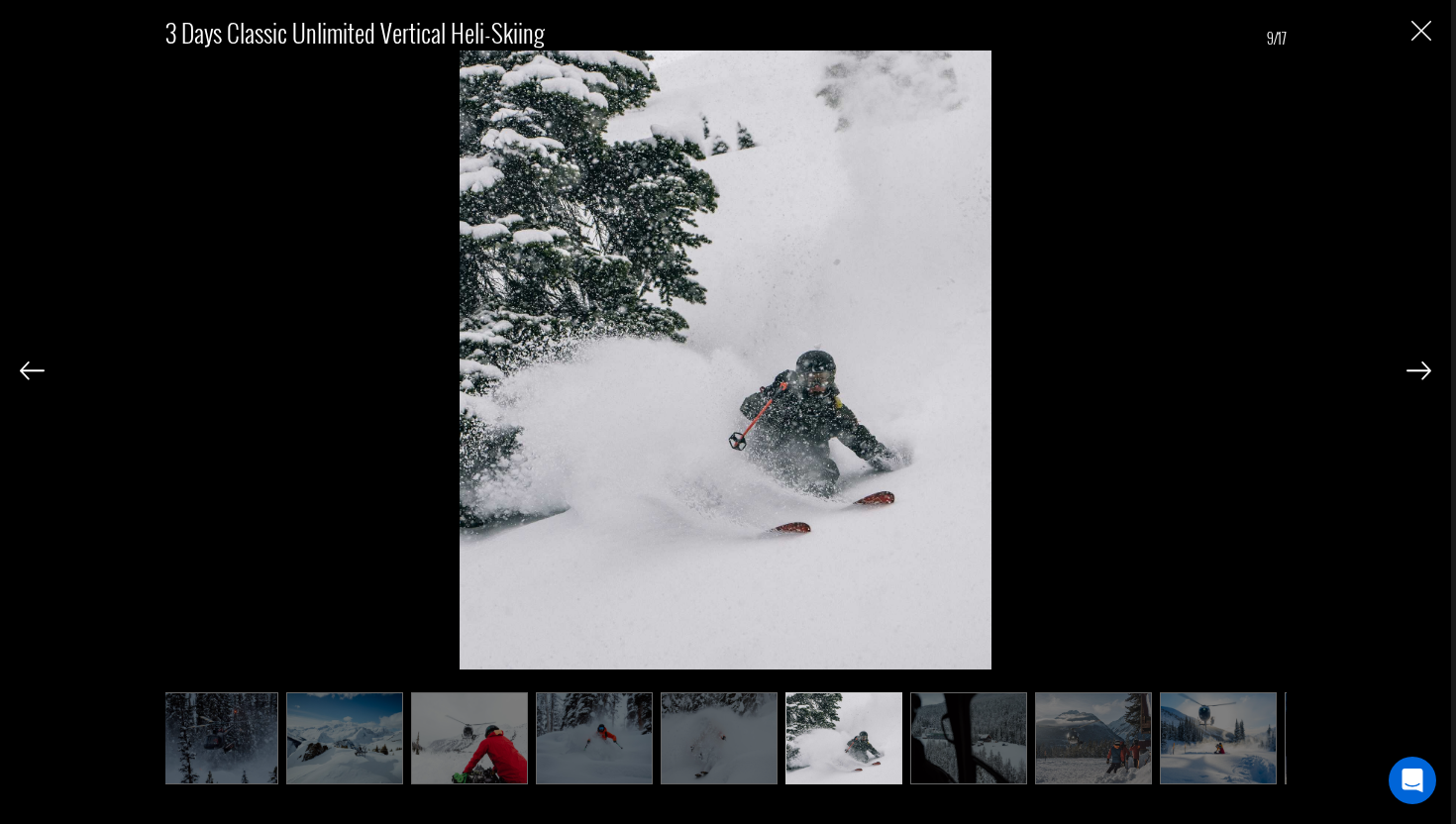 click at bounding box center (1418, 370) 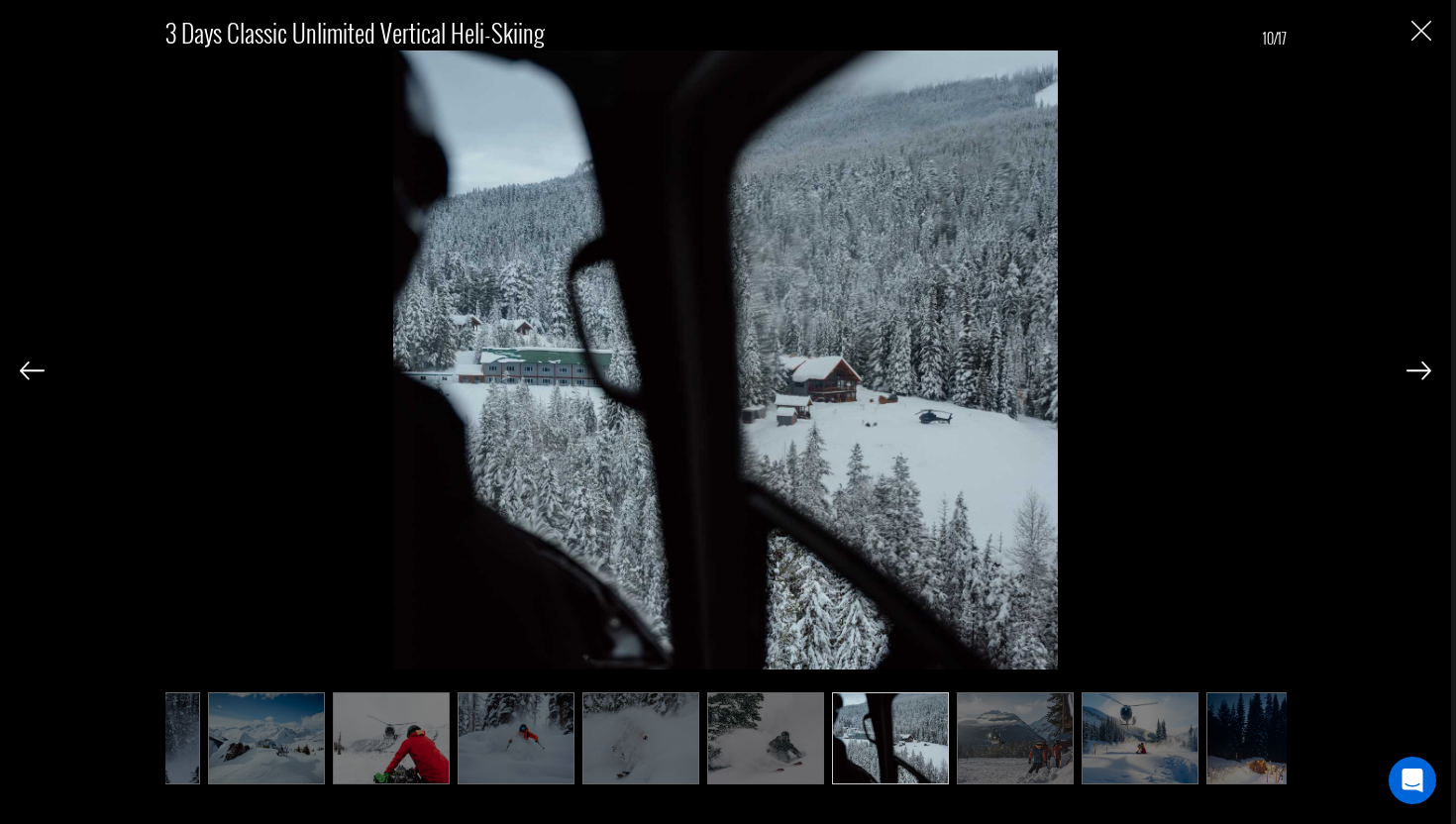 click at bounding box center [1418, 370] 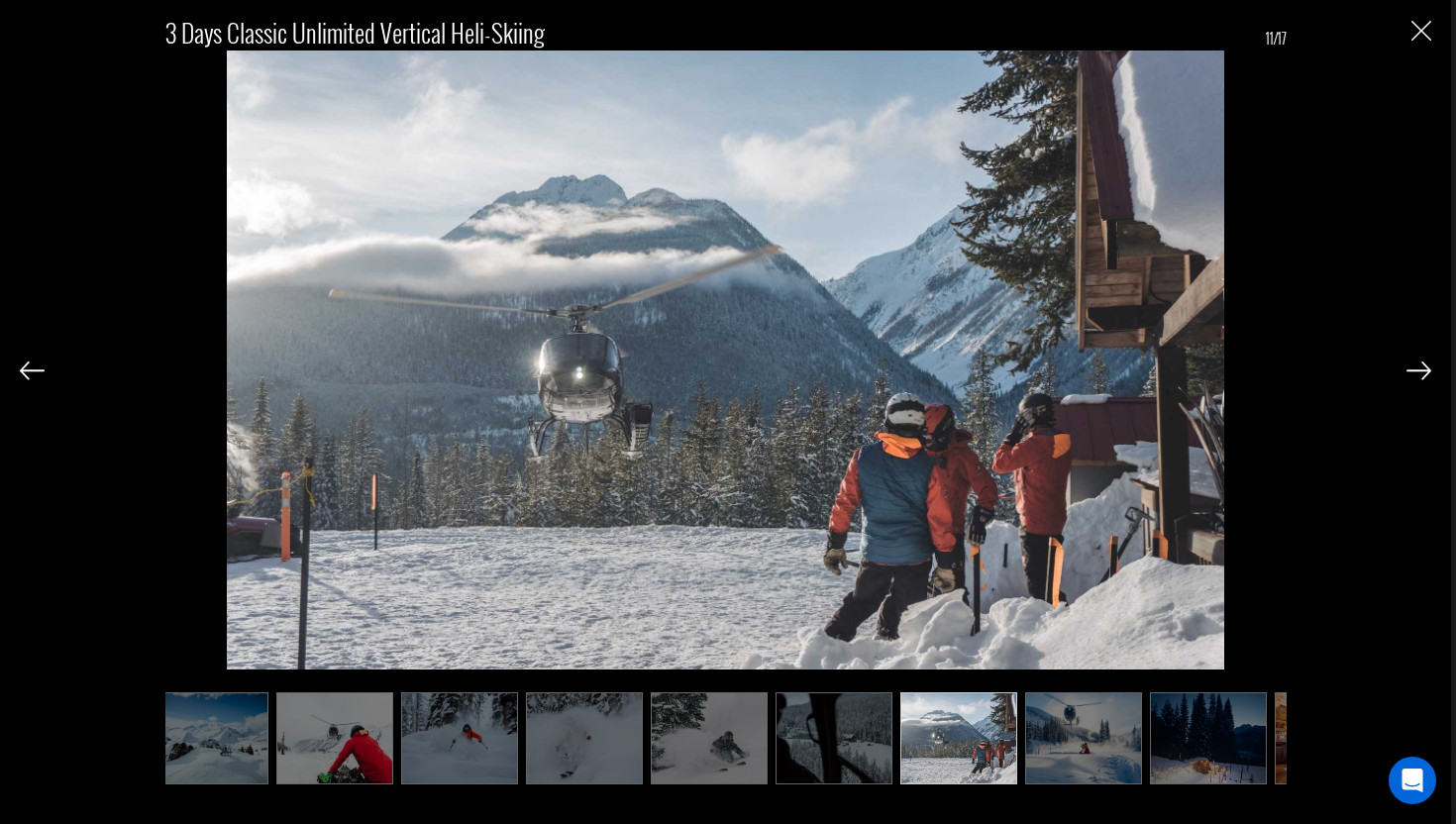 click at bounding box center (1418, 370) 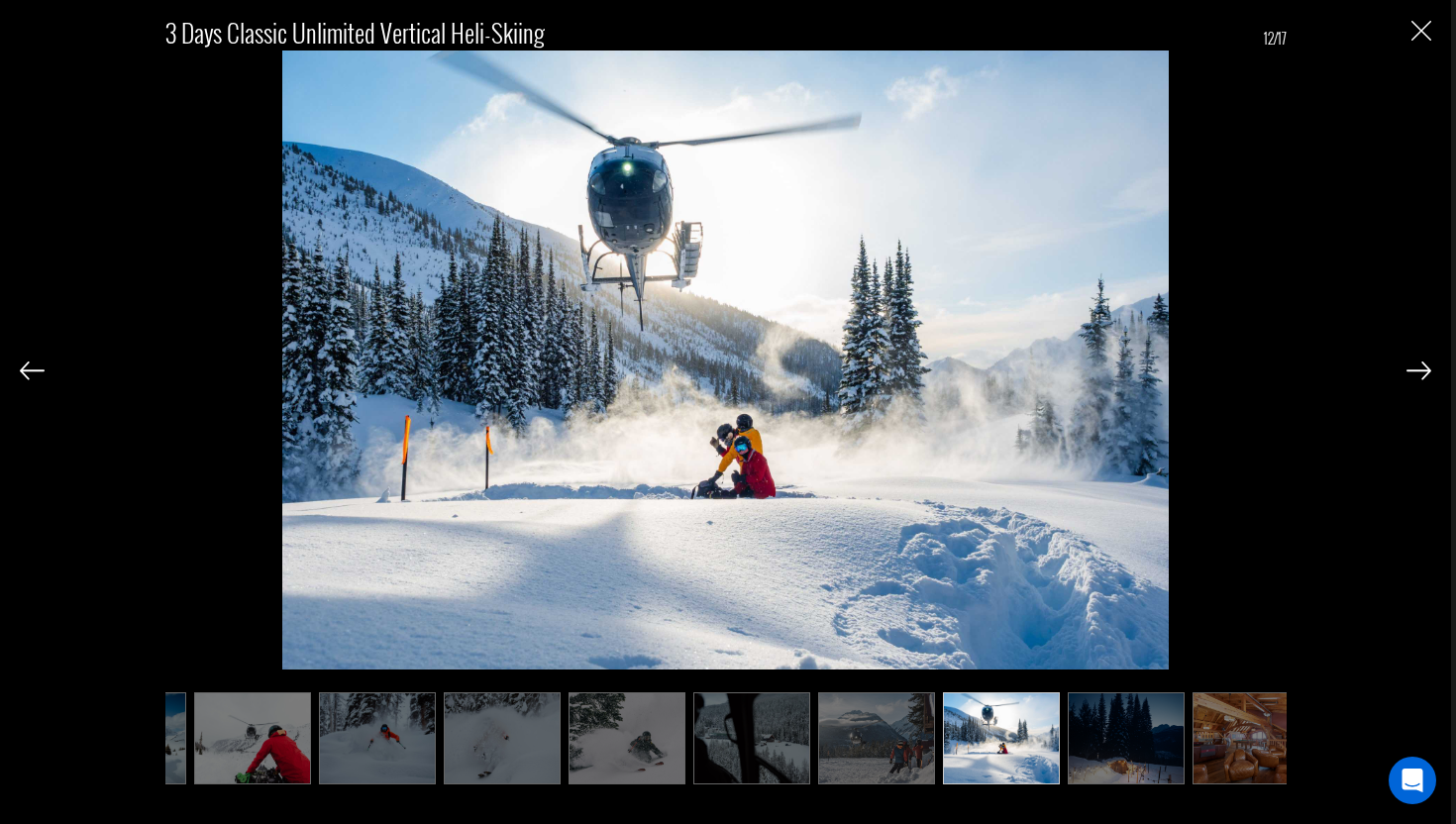 click at bounding box center [1418, 370] 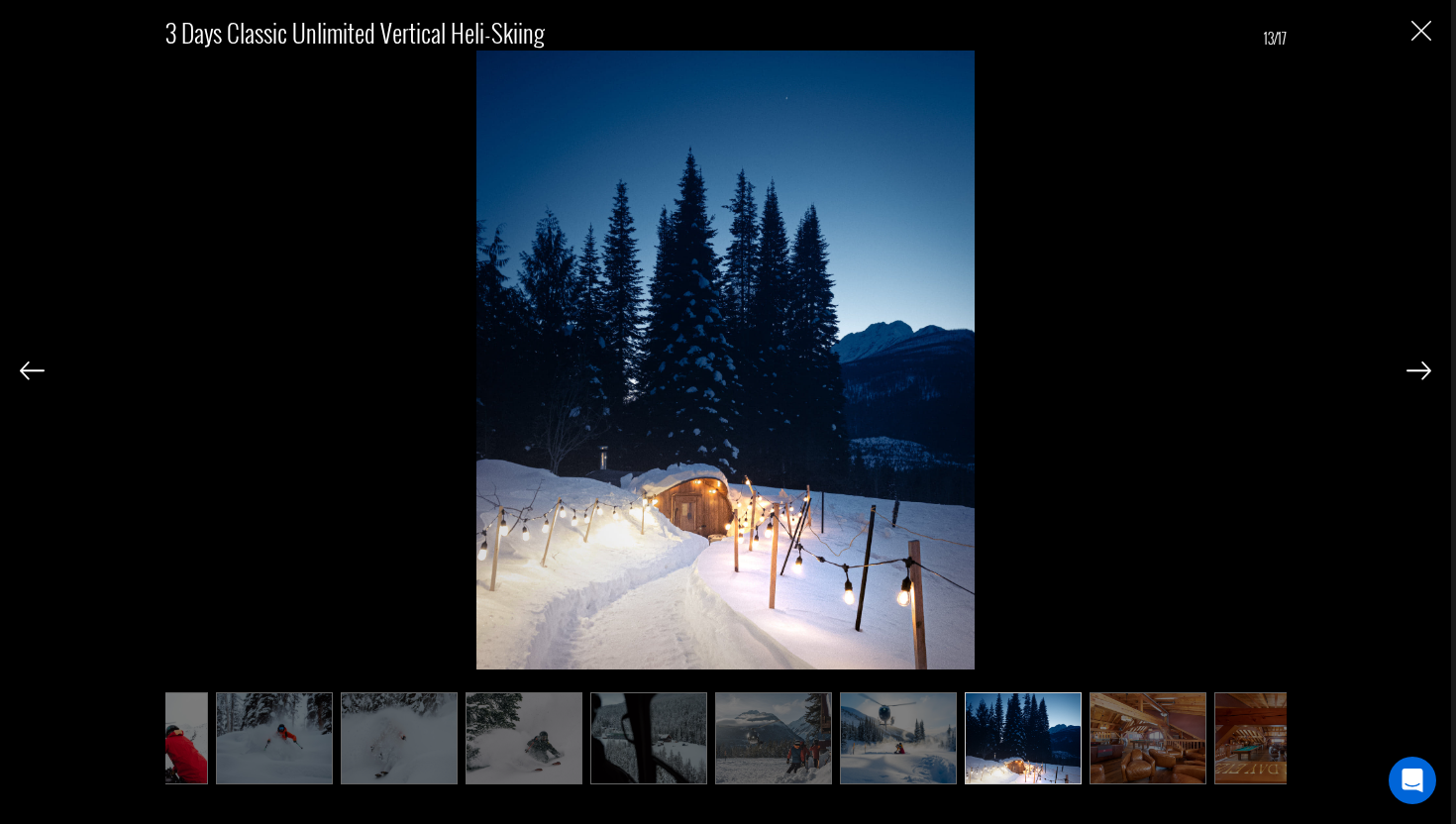 click at bounding box center (1418, 370) 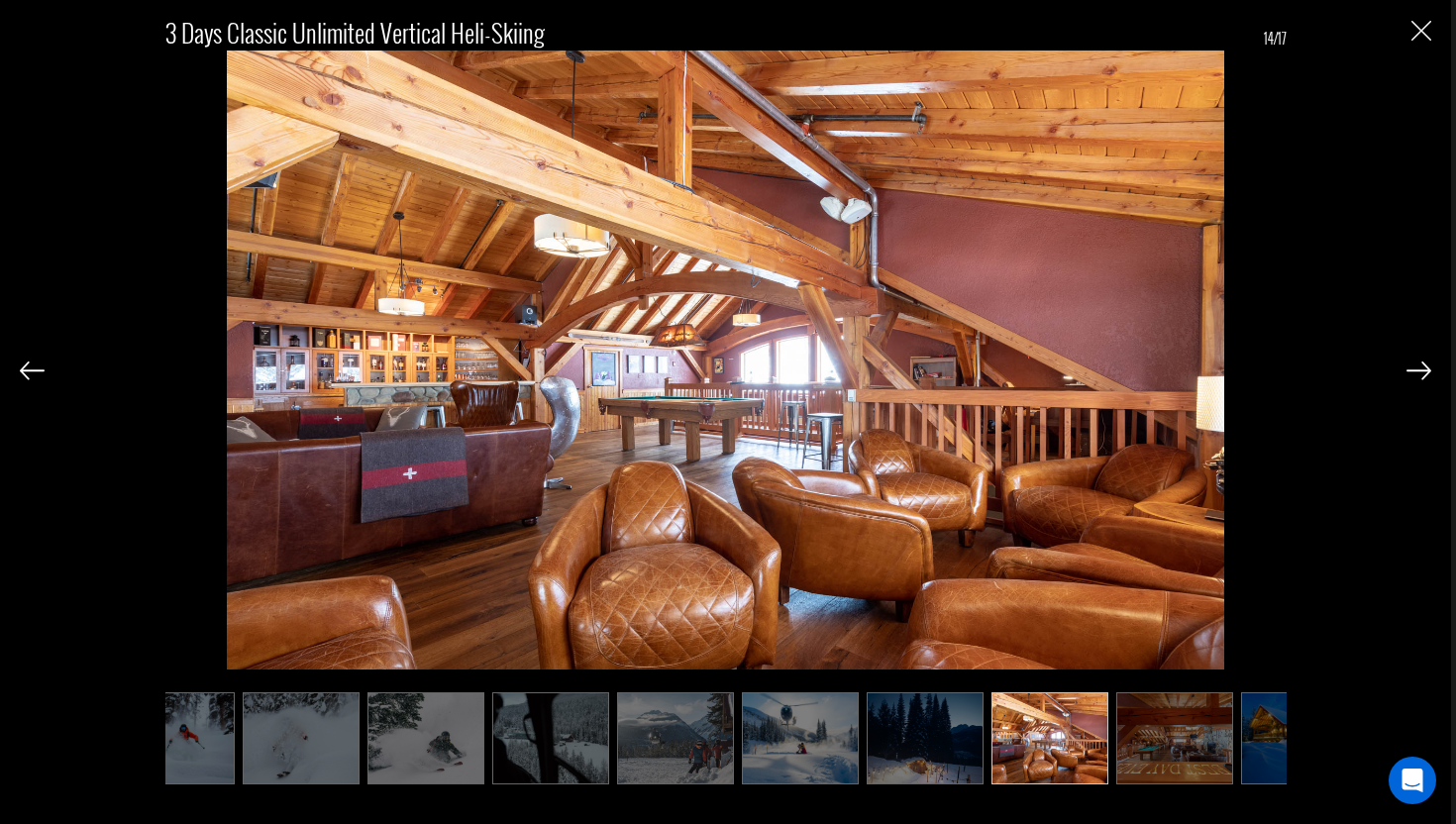 click at bounding box center (1418, 370) 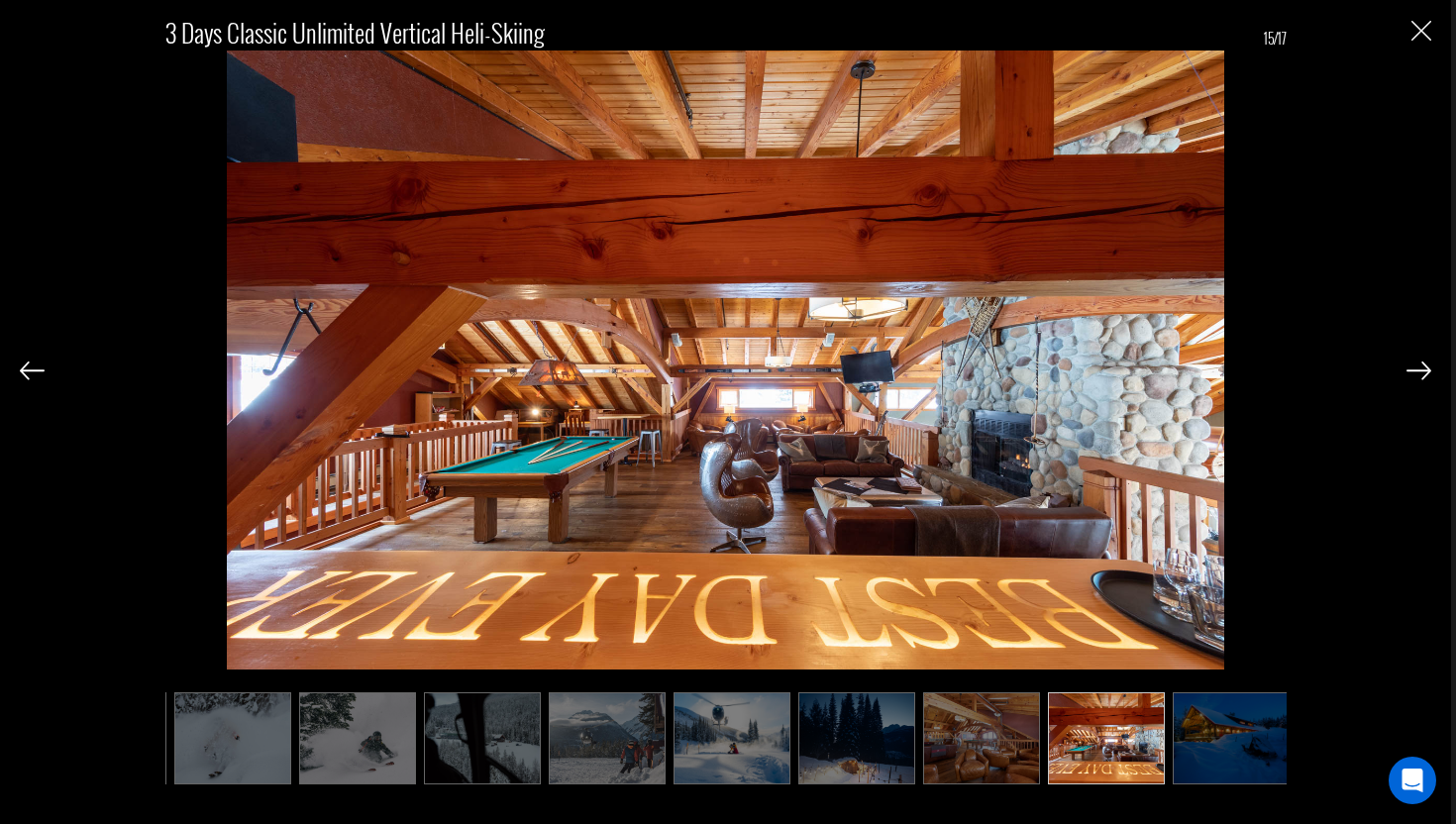 click at bounding box center [1418, 370] 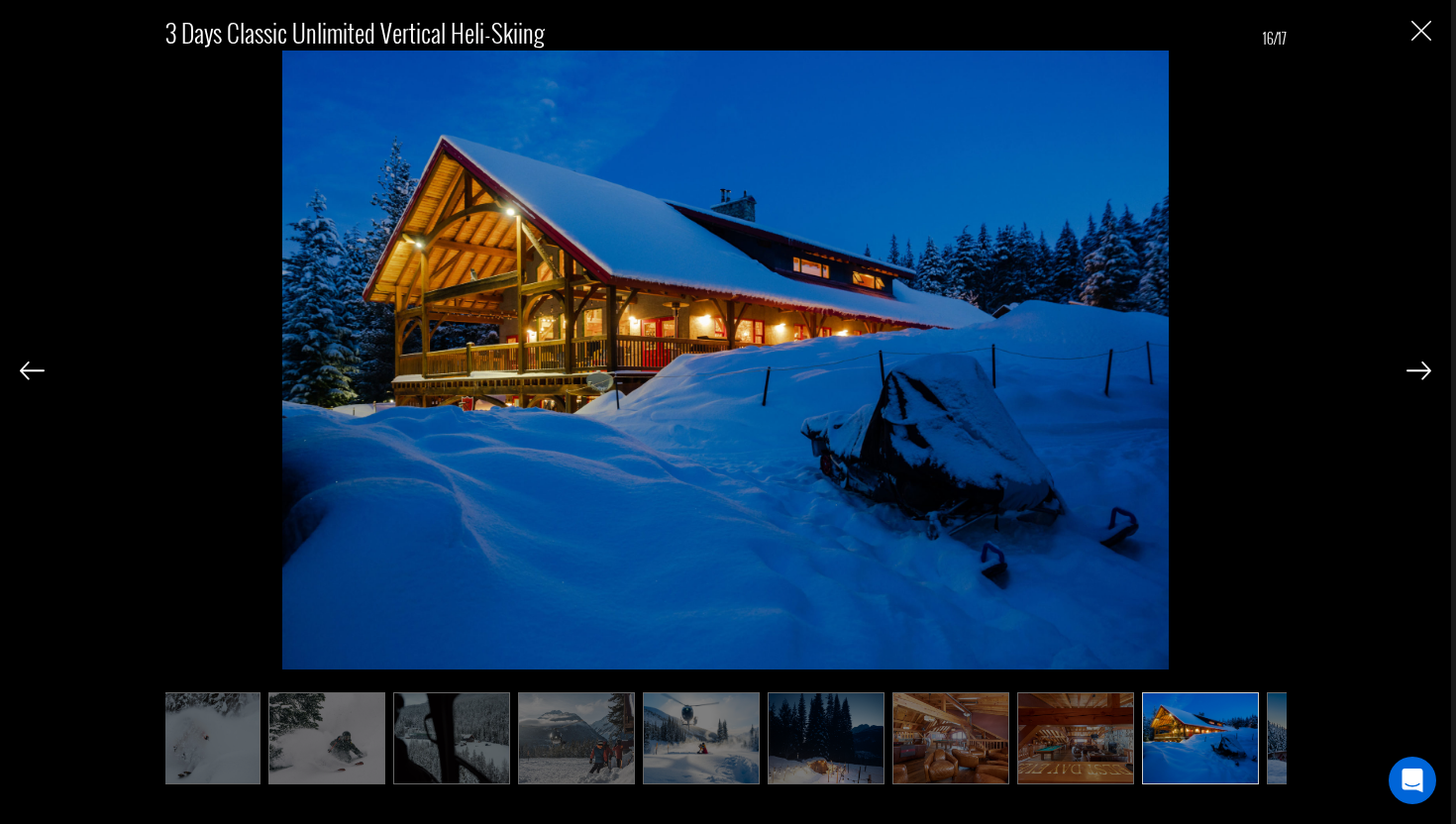 click at bounding box center (1418, 370) 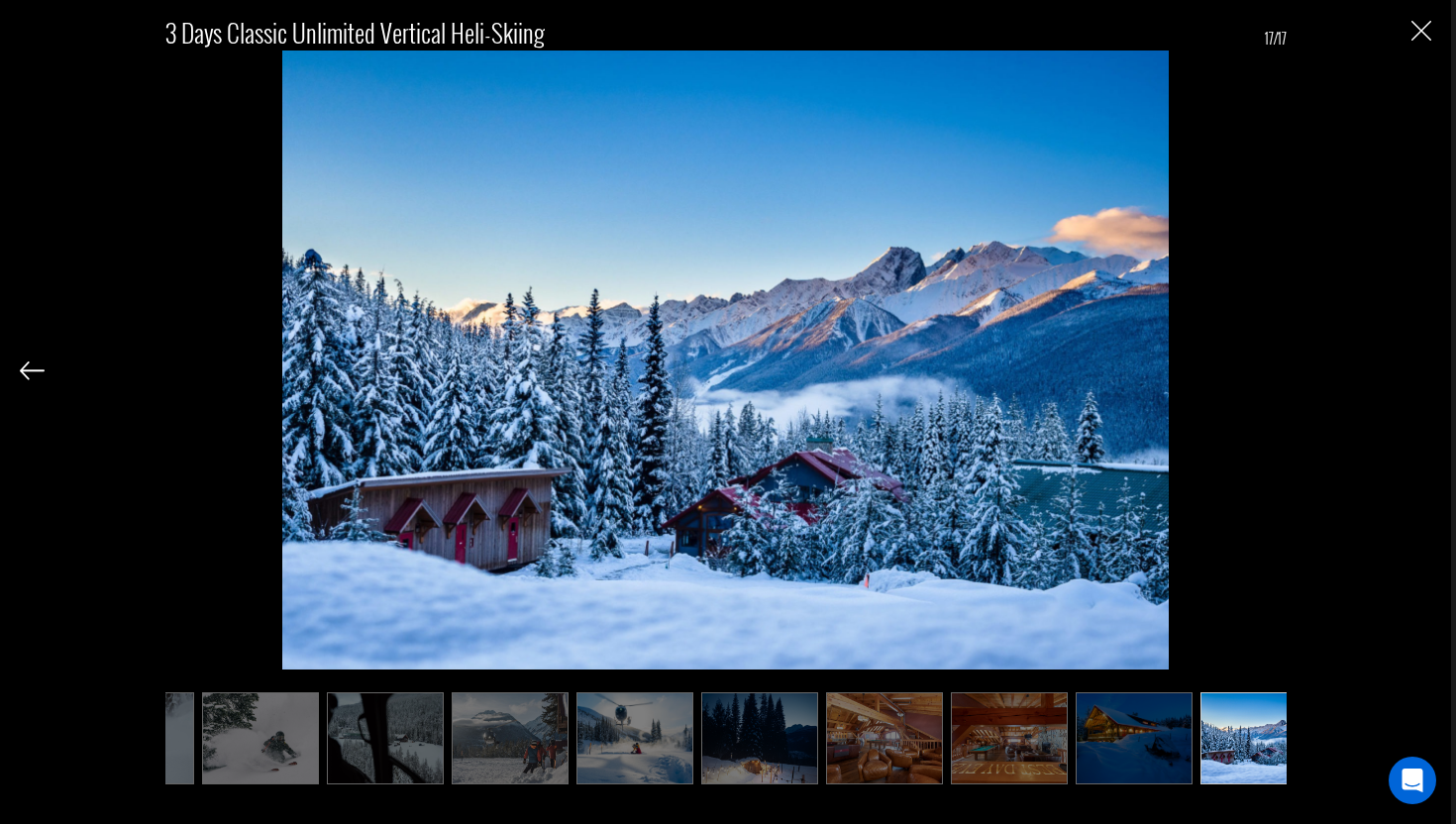 click on "3 Days Classic Unlimited Vertical Heli-Skiing
17/17" at bounding box center [725, 391] 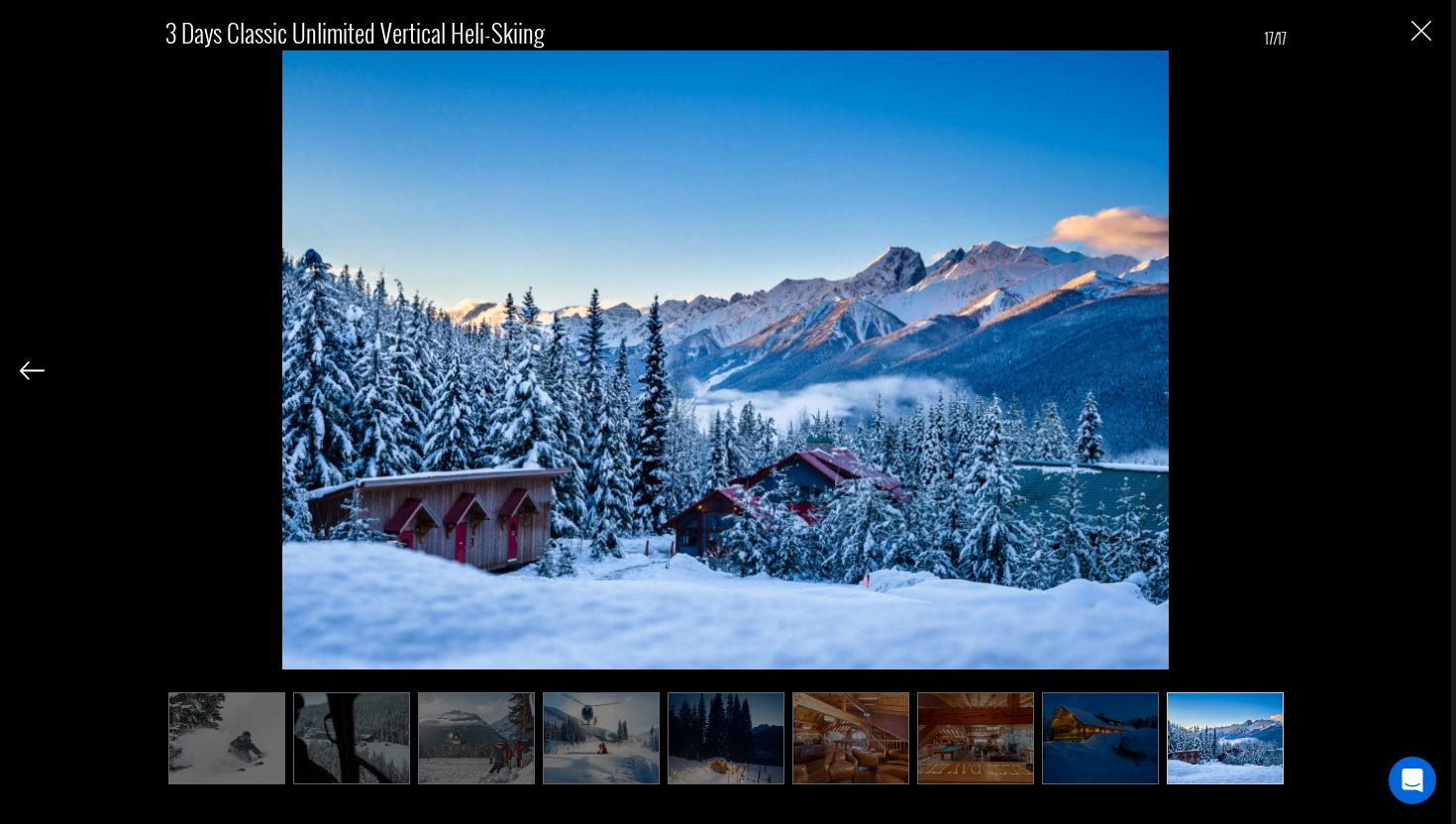 click at bounding box center [1421, 31] 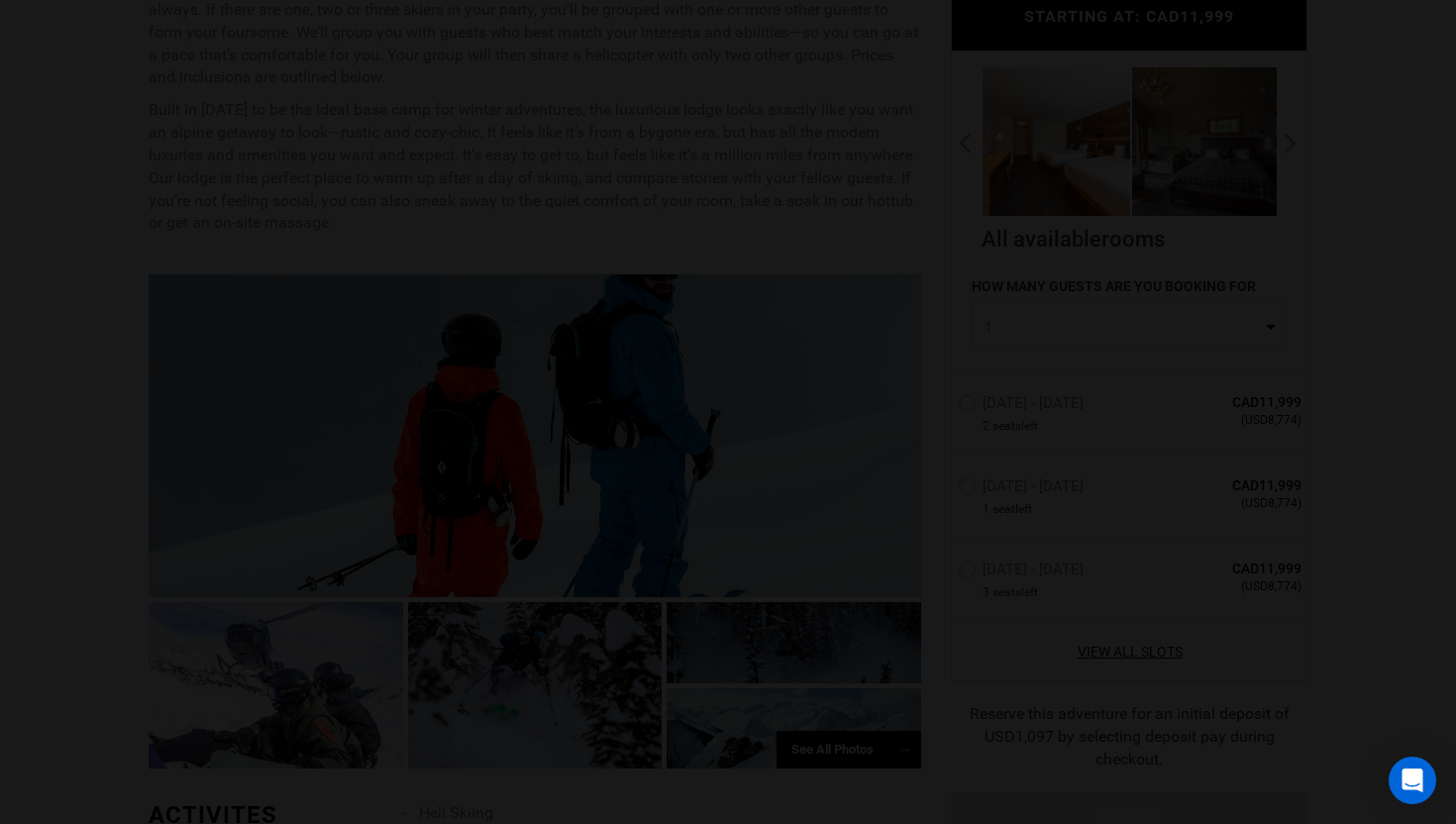 scroll, scrollTop: 0, scrollLeft: 0, axis: both 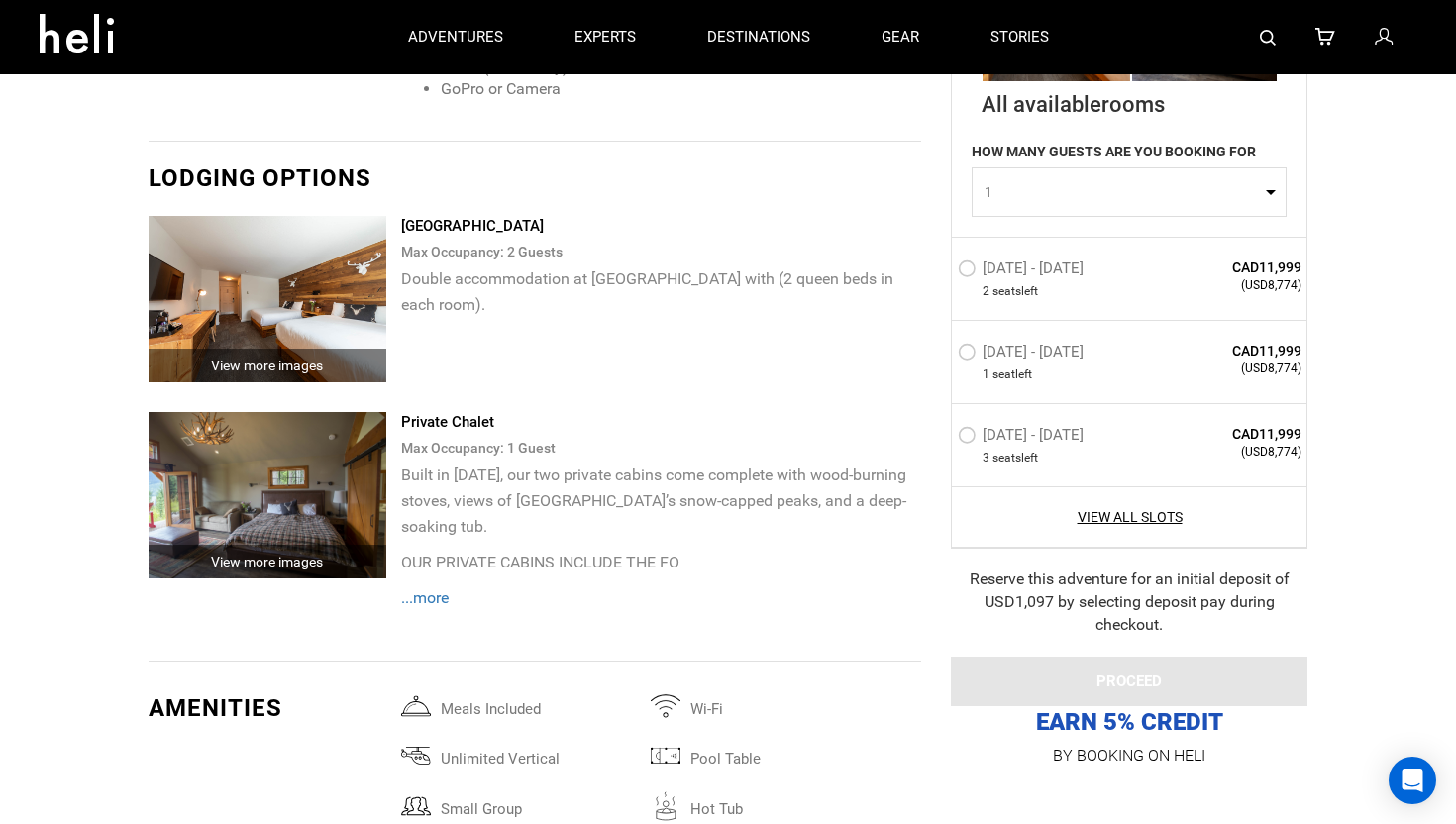 click on "View more images" at bounding box center (267, 365) 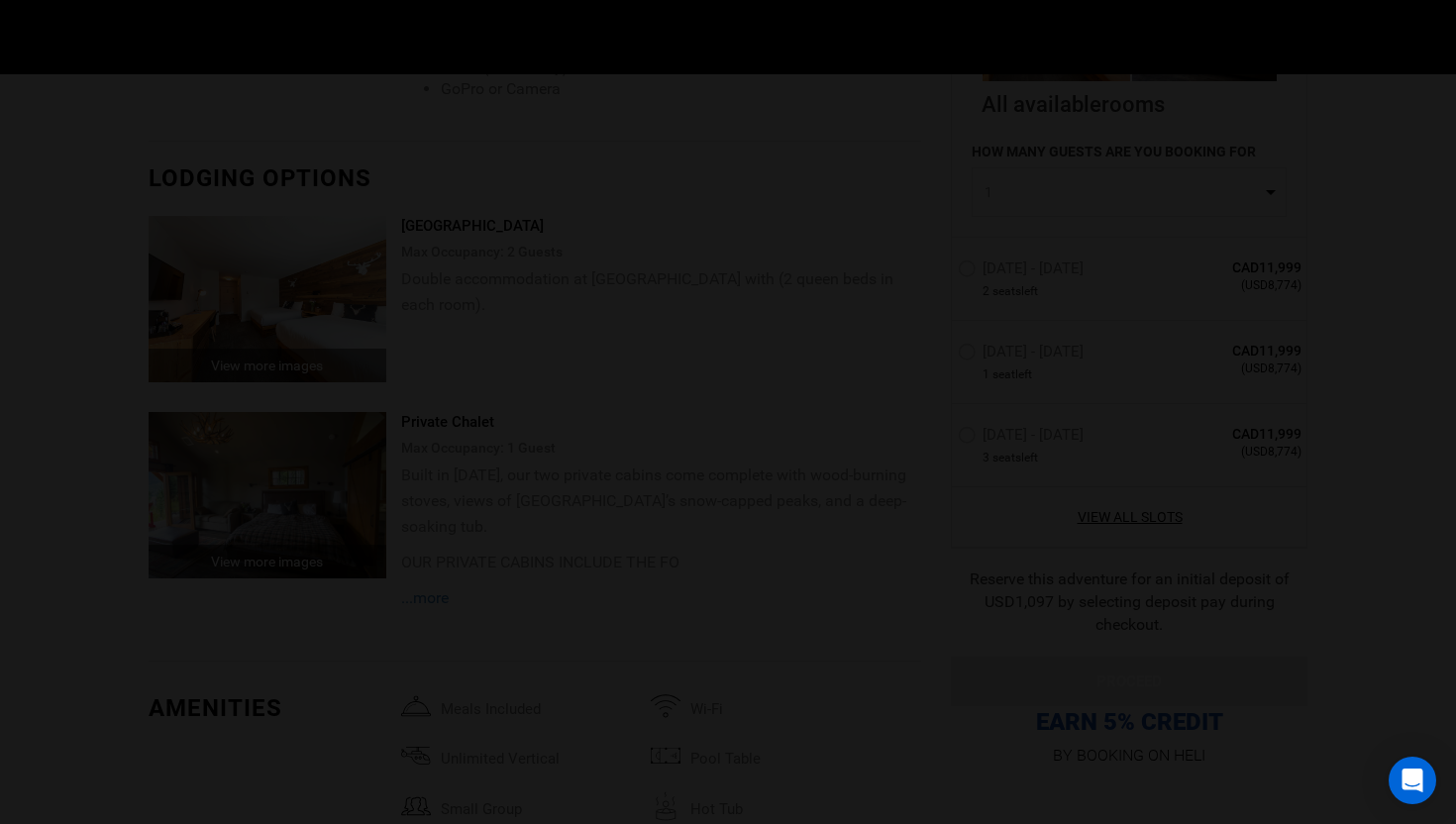 scroll, scrollTop: 0, scrollLeft: 0, axis: both 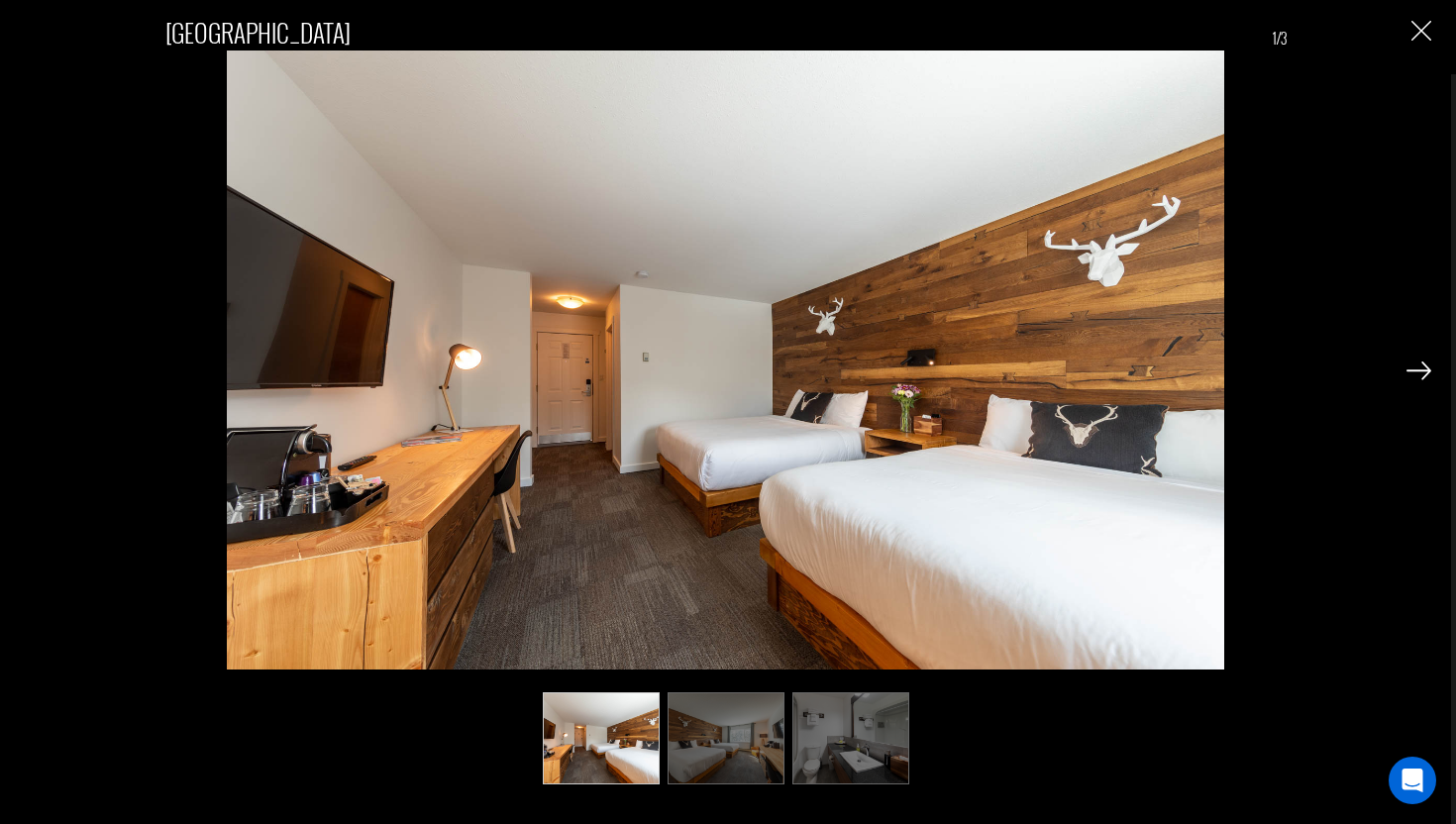 click at bounding box center (1418, 370) 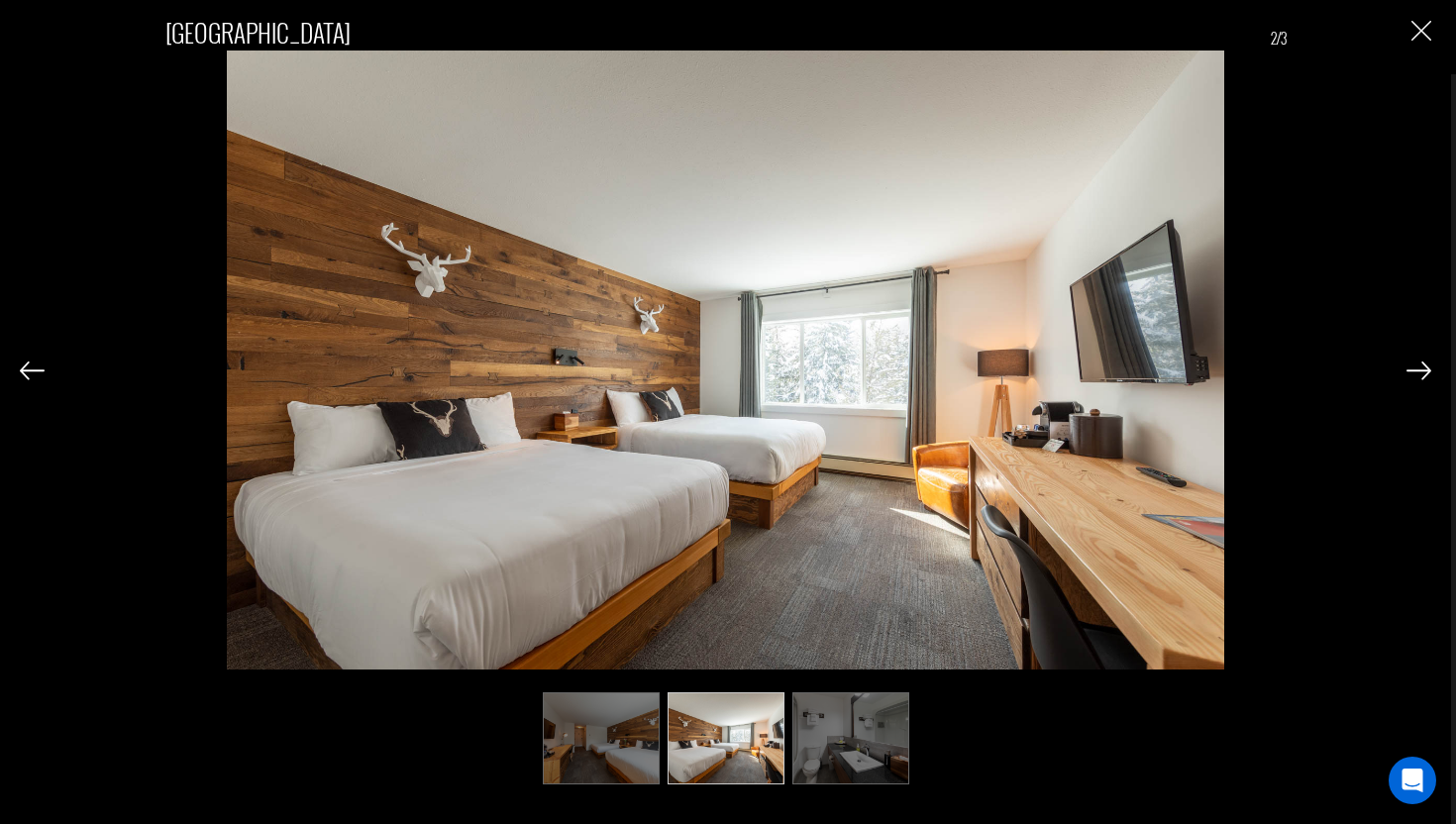 click at bounding box center (1418, 370) 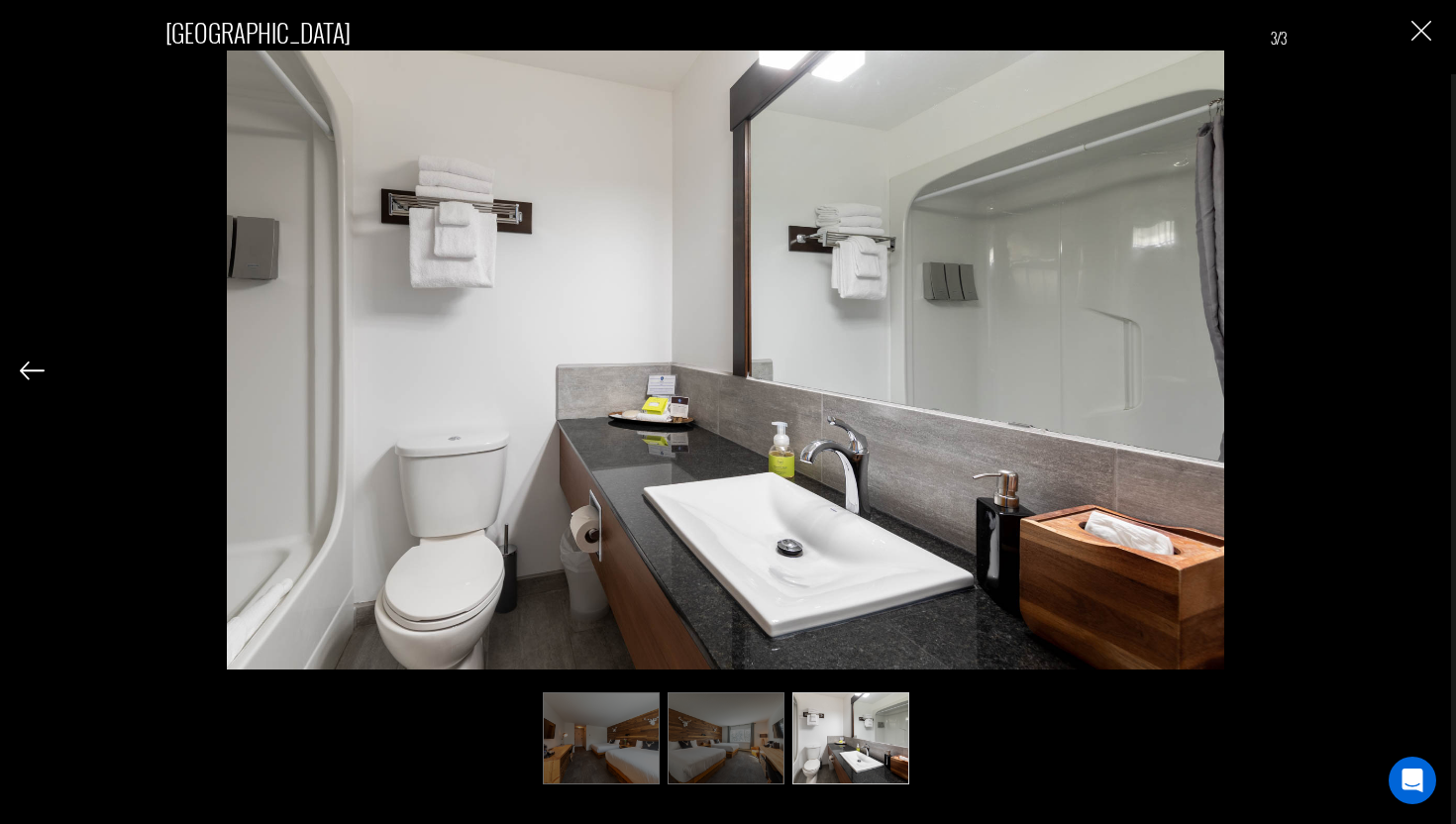 click at bounding box center [1421, 31] 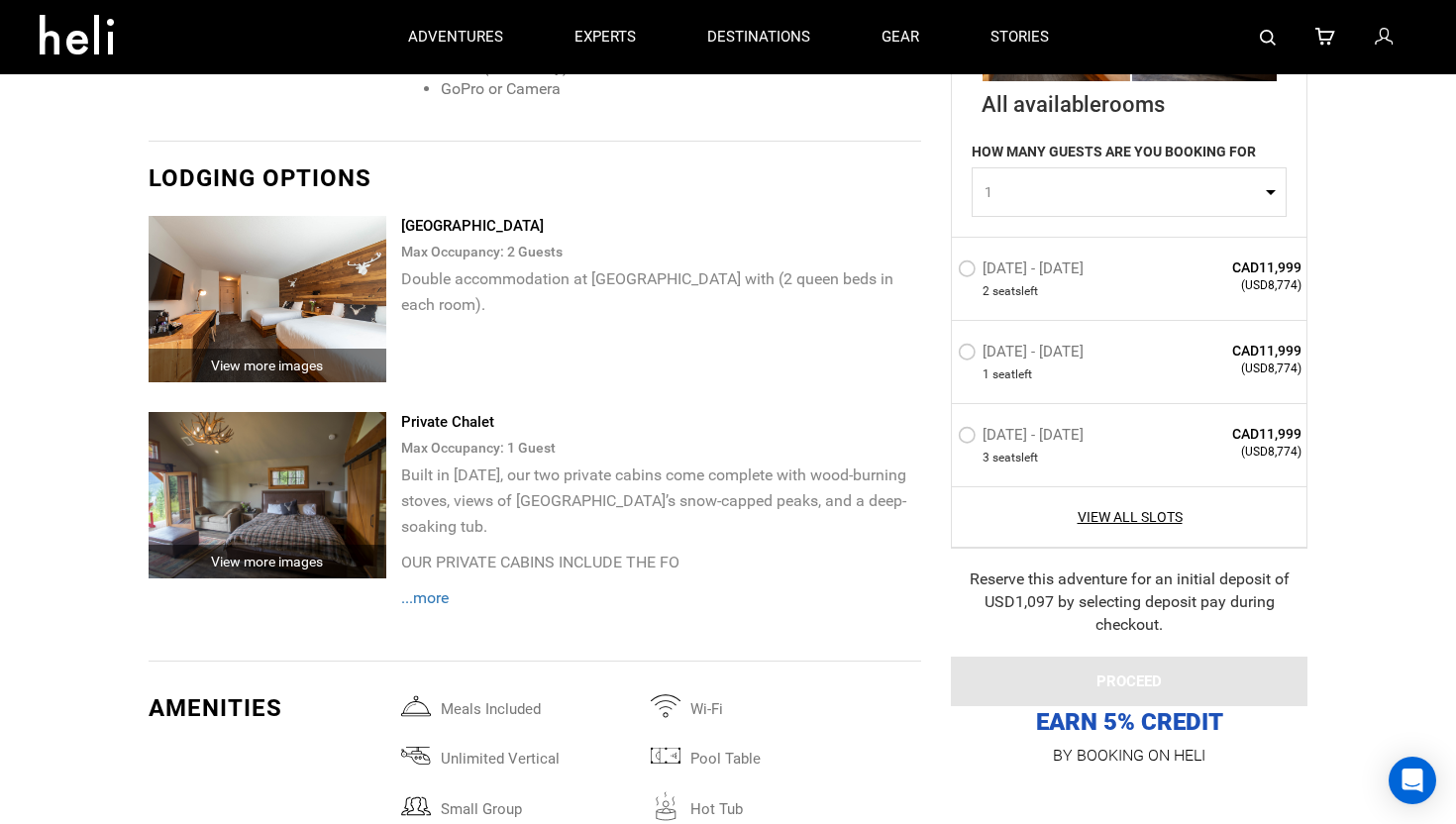 click on "View more images" at bounding box center (267, 562) 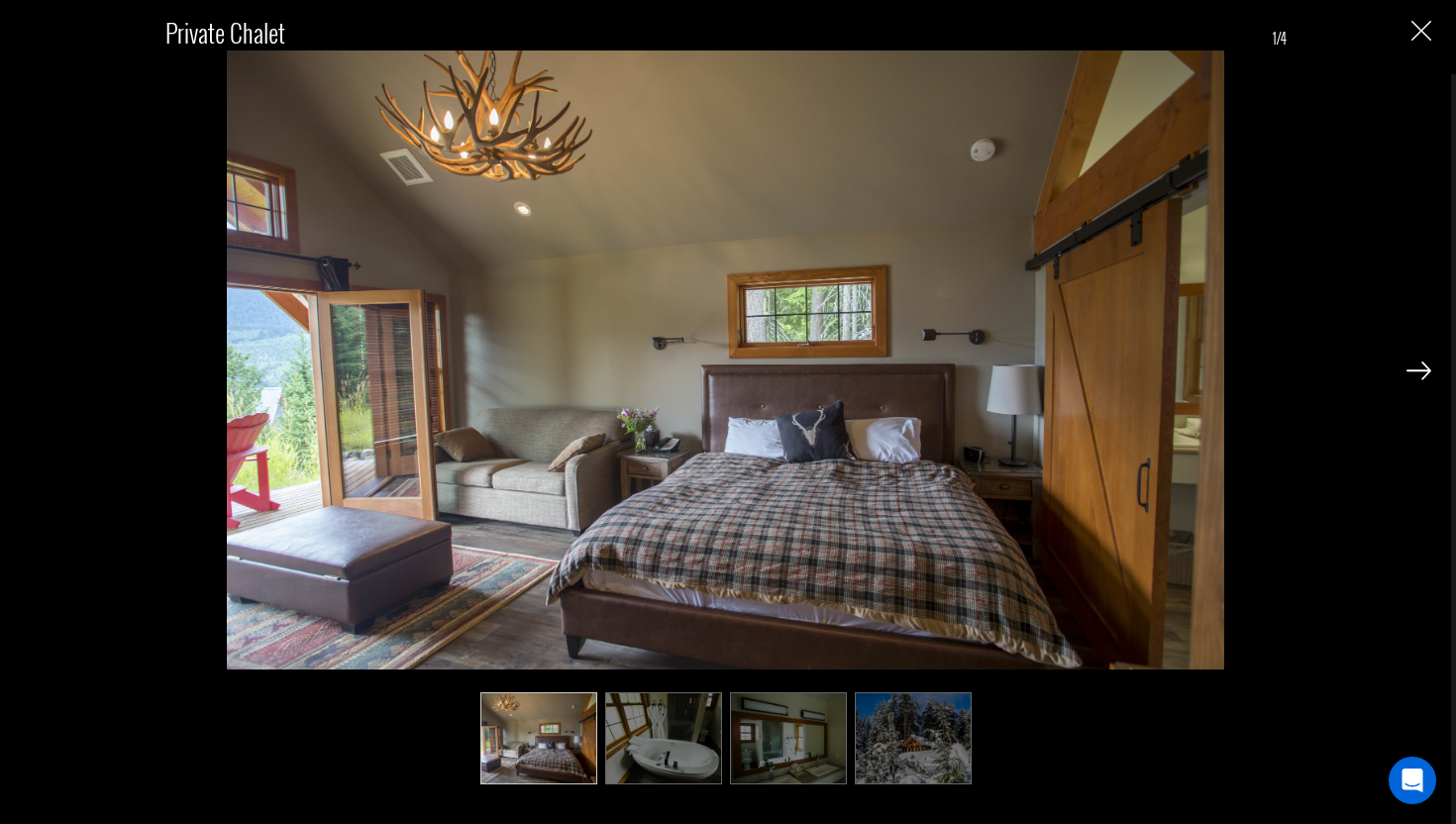 click at bounding box center [1418, 370] 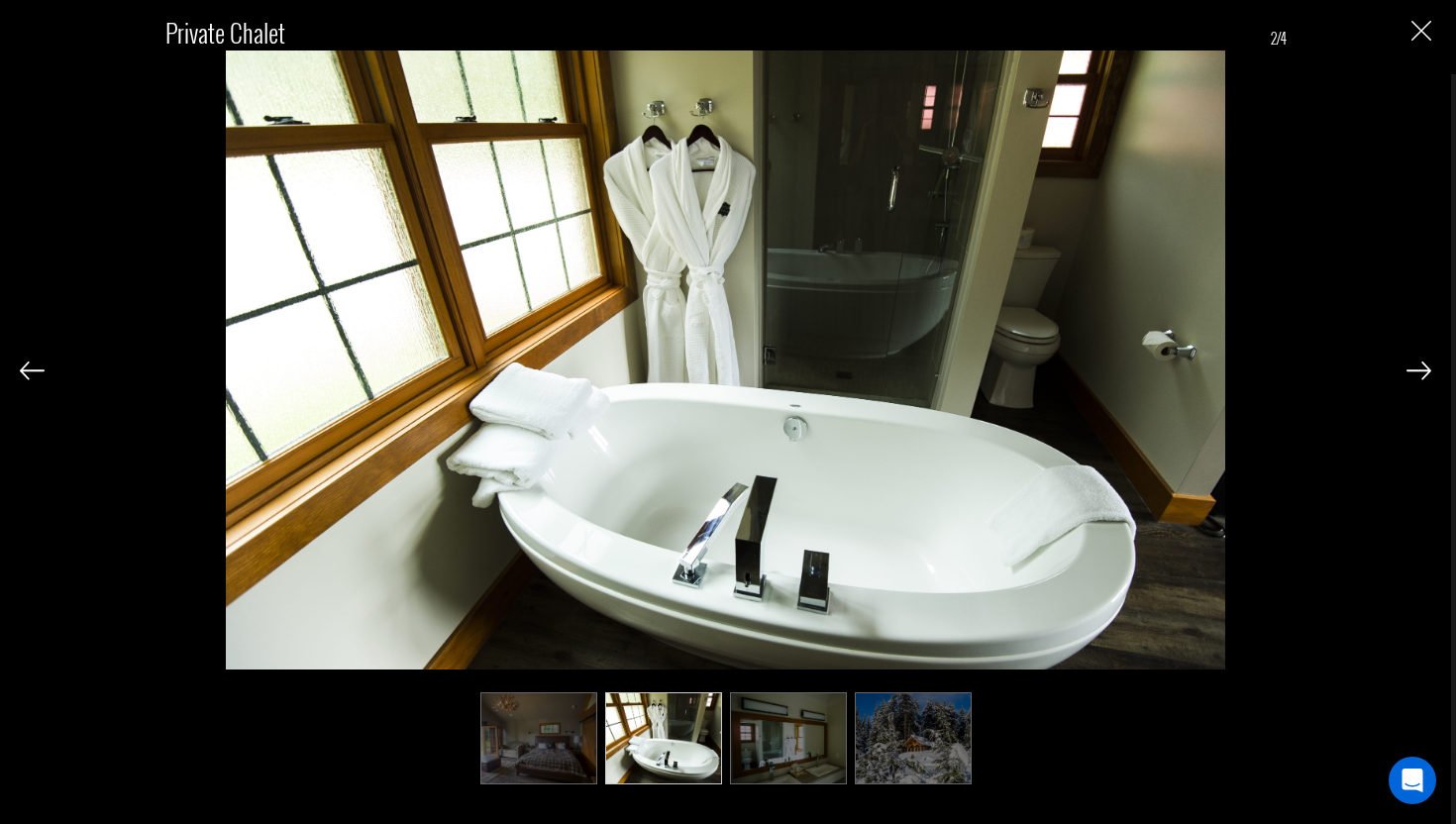 click at bounding box center [1418, 370] 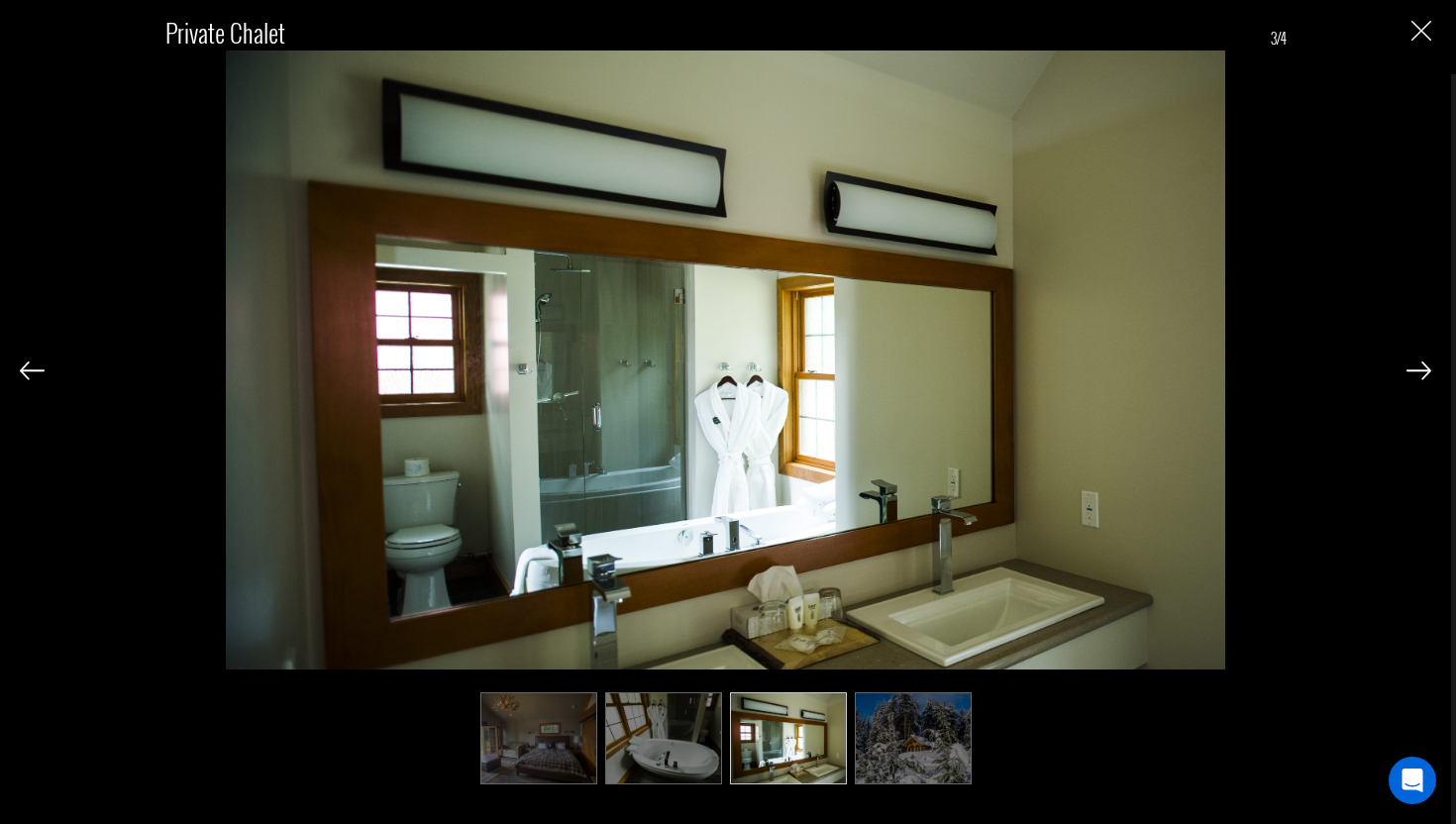 click at bounding box center [1418, 370] 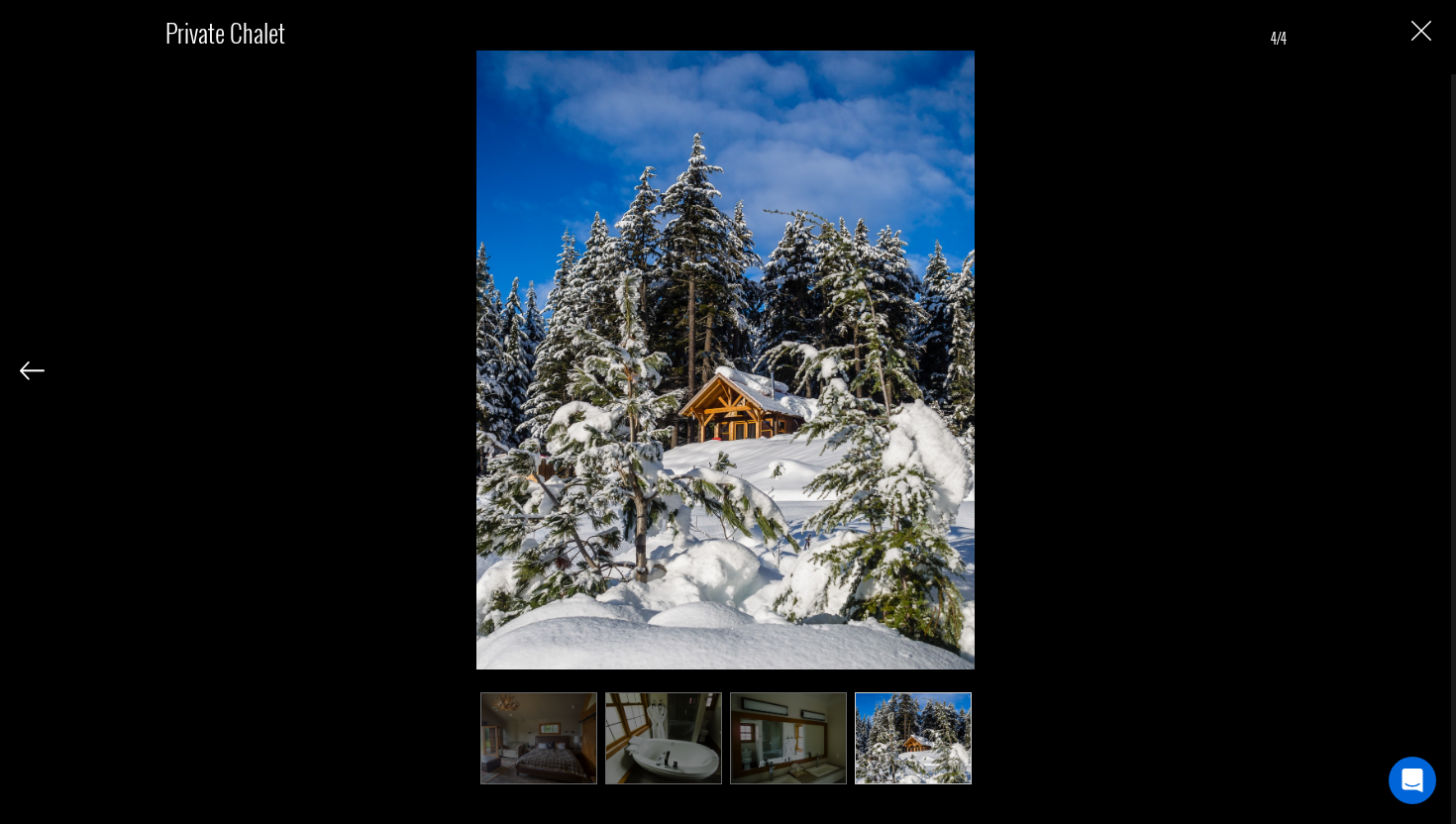 click at bounding box center [1421, 31] 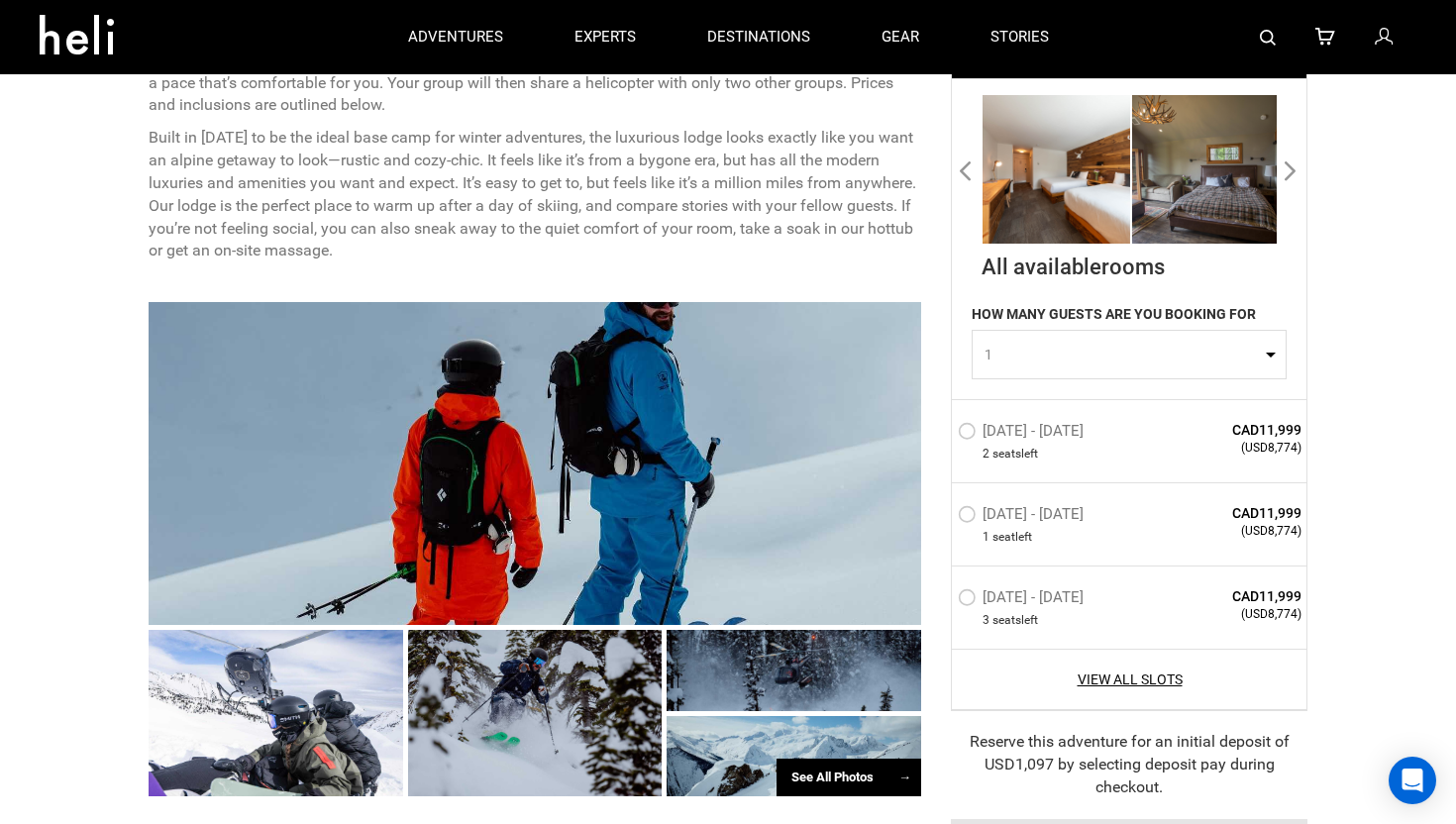 scroll, scrollTop: 864, scrollLeft: 0, axis: vertical 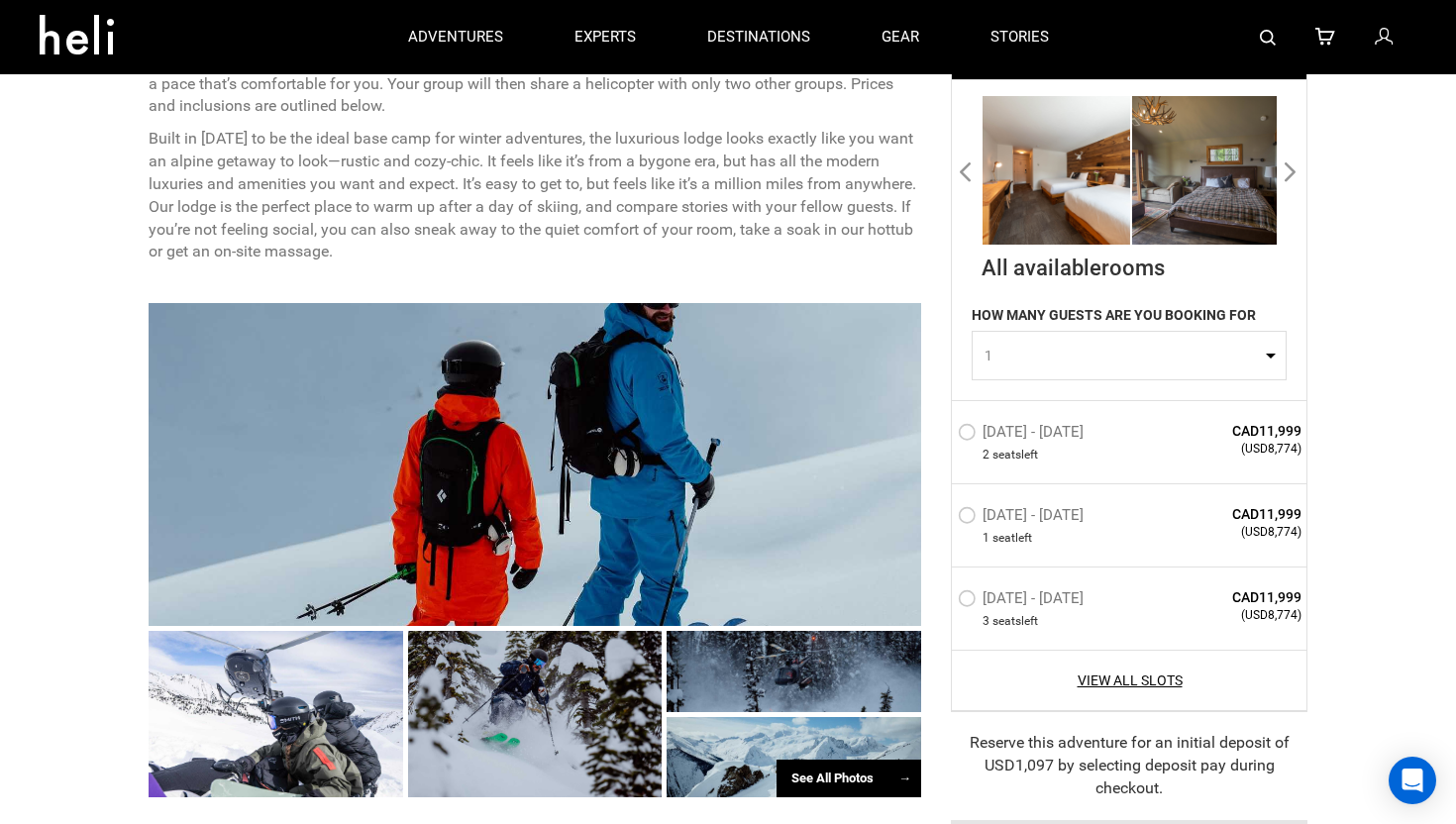 click on "Next" at bounding box center (1292, 170) 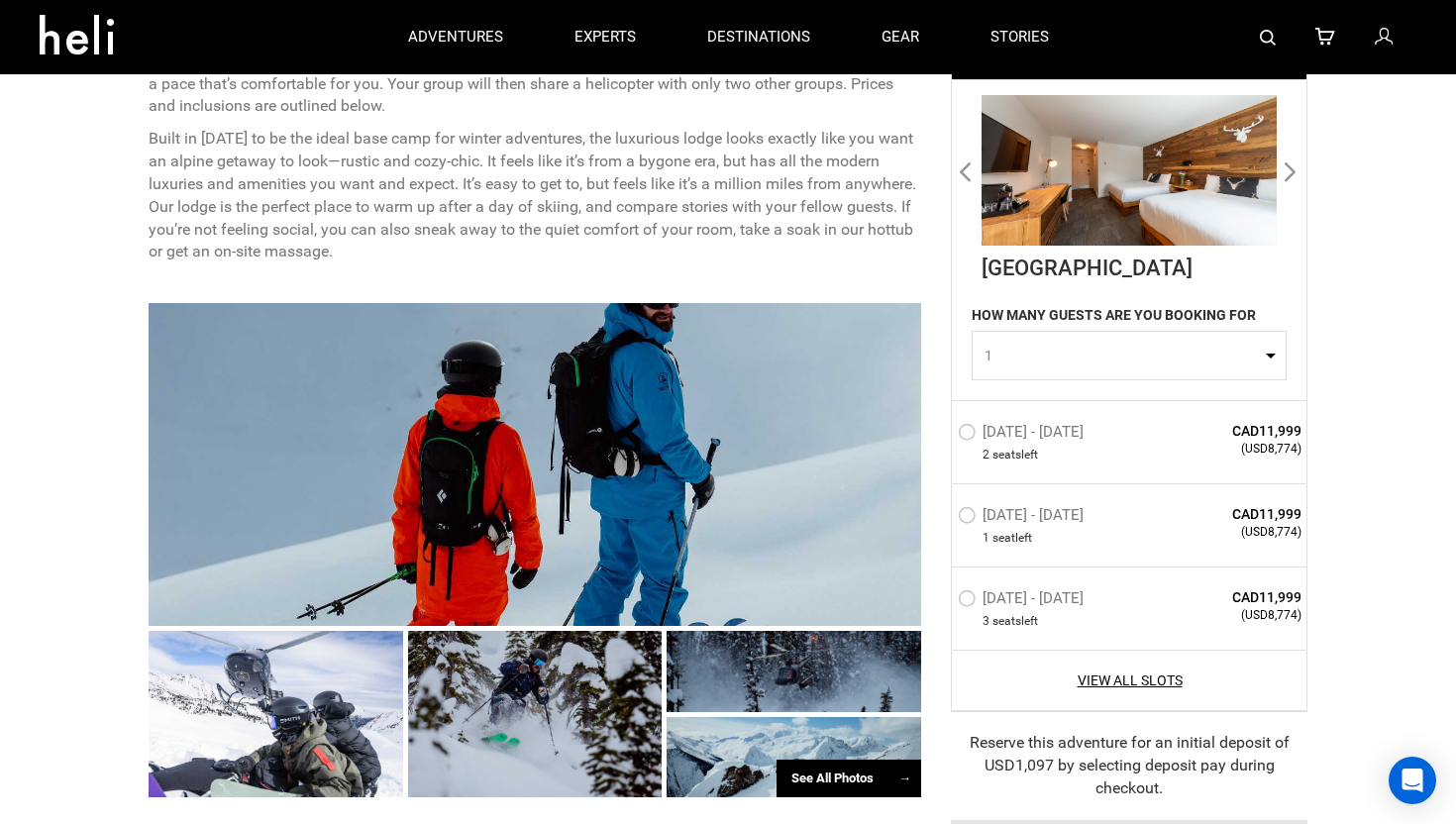 click on "Next" at bounding box center [1292, 170] 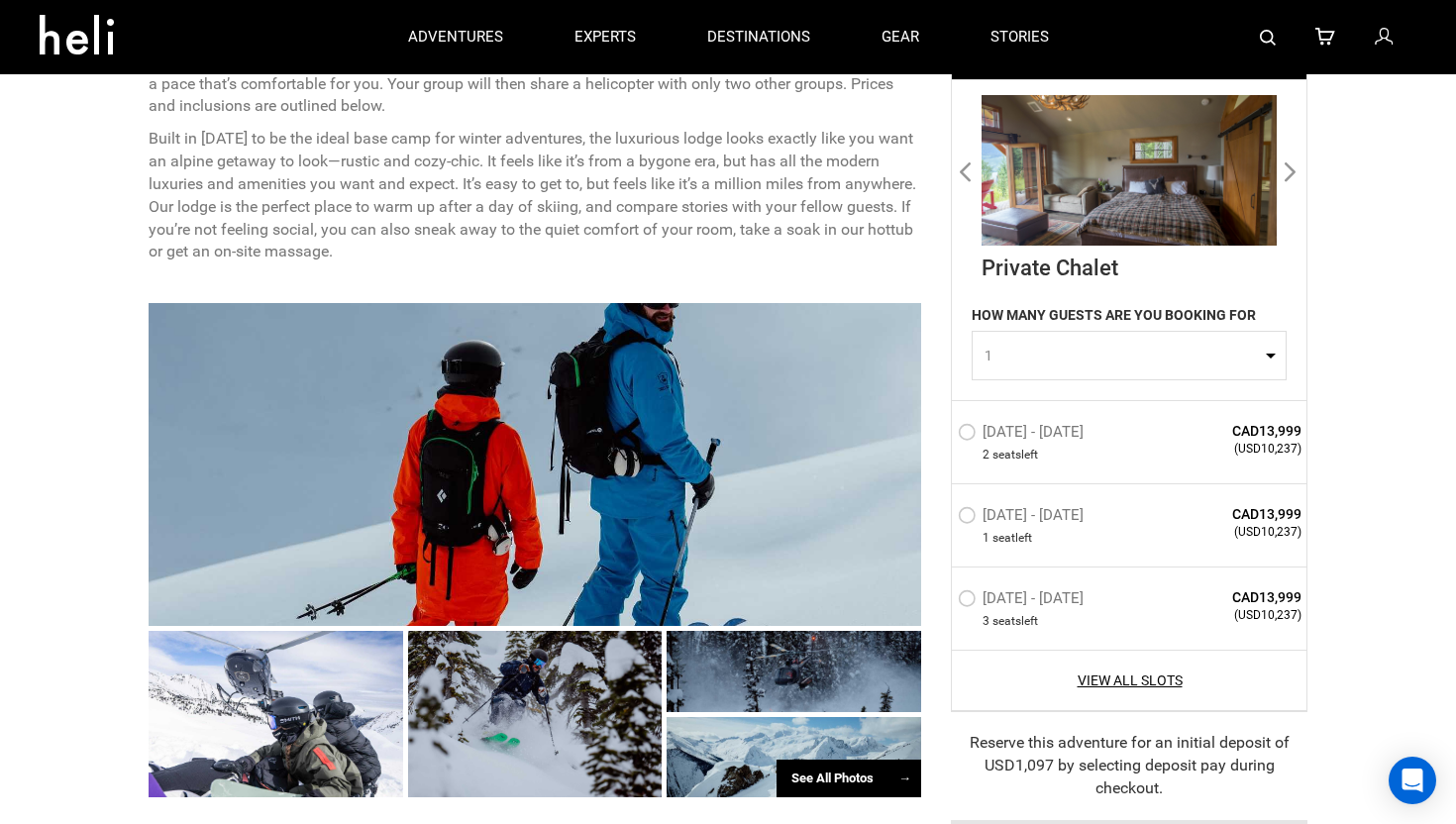 click on "Next" at bounding box center [1292, 170] 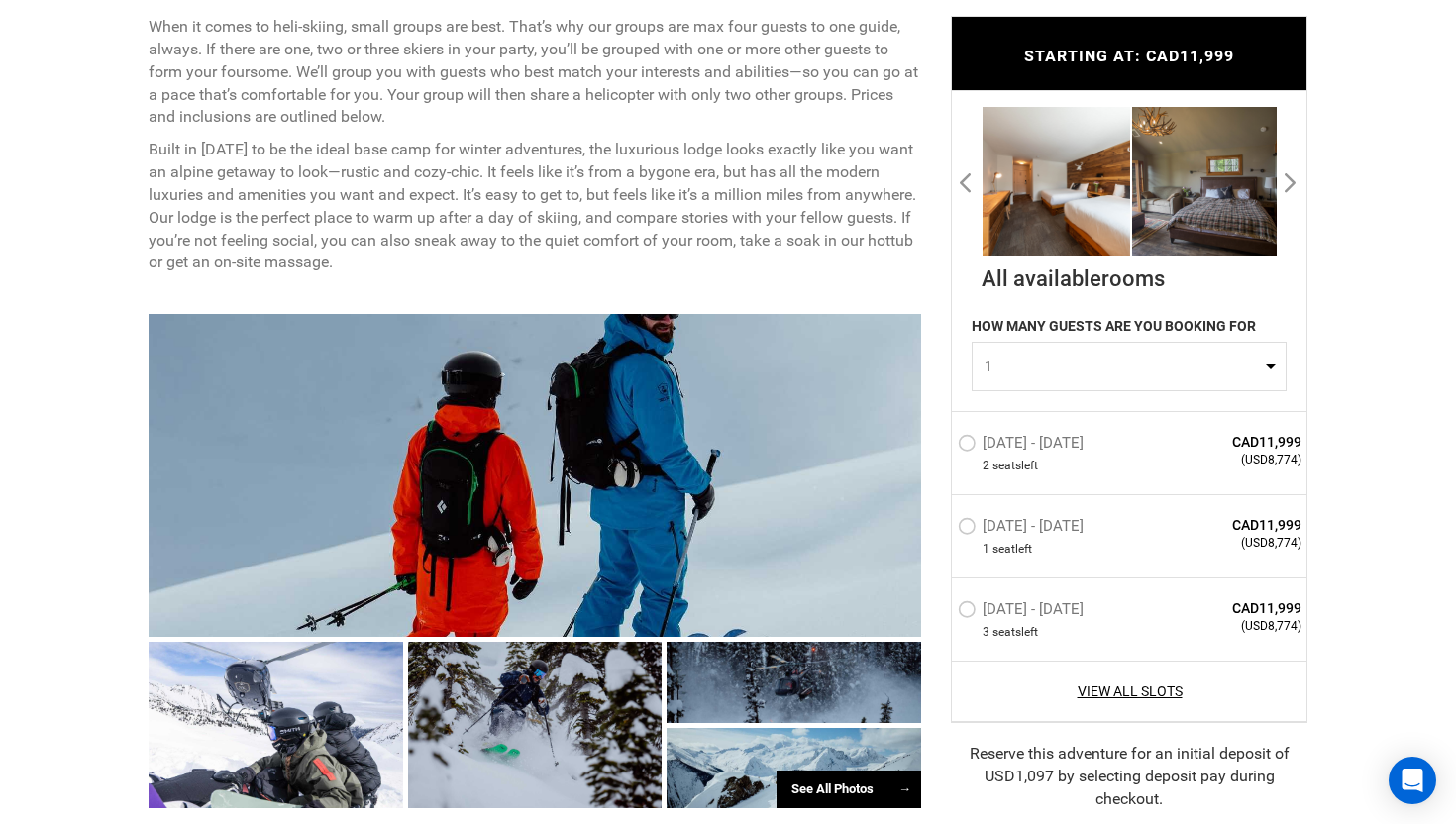 scroll, scrollTop: 1200, scrollLeft: 0, axis: vertical 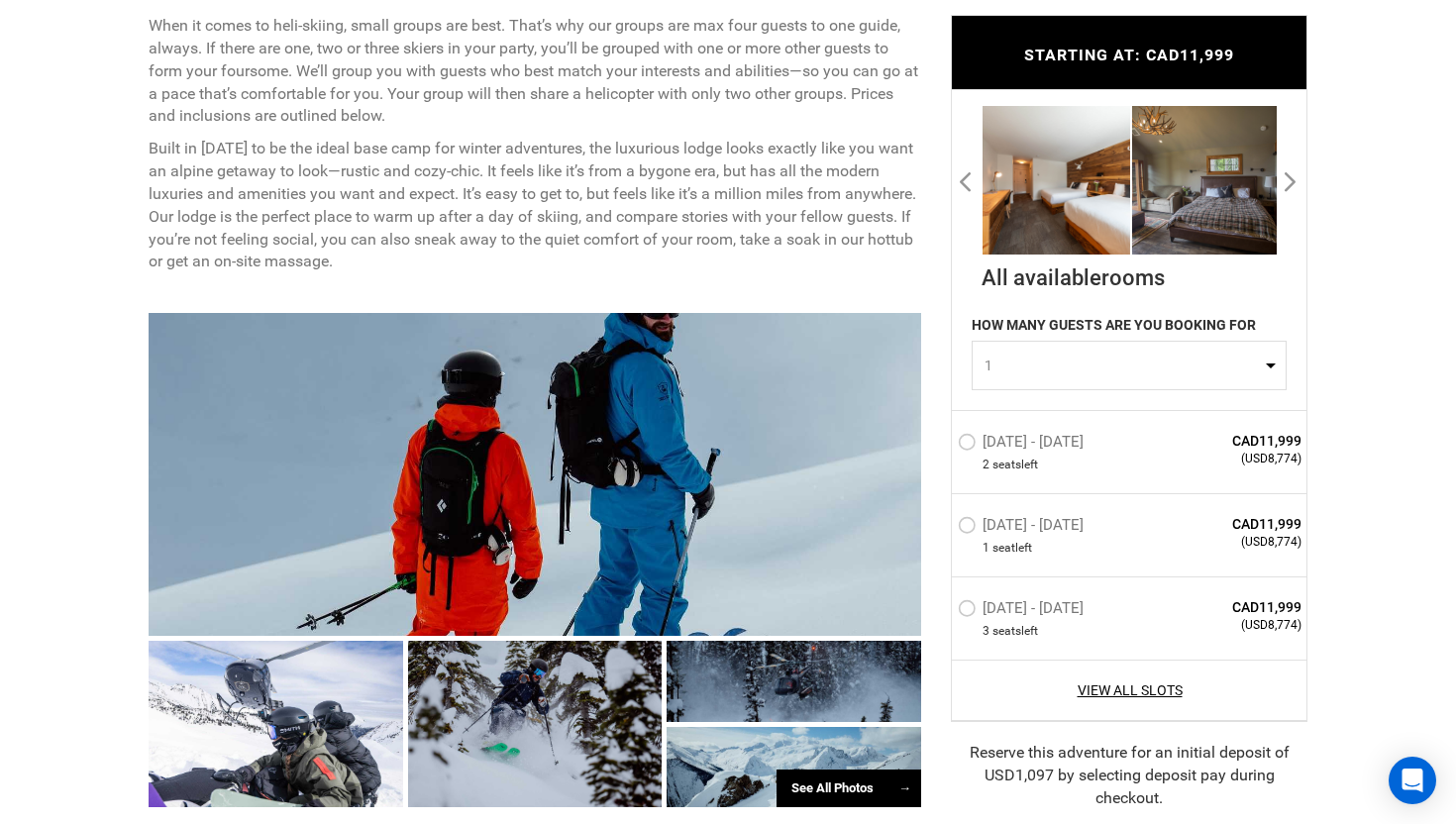 click at bounding box center [535, 474] 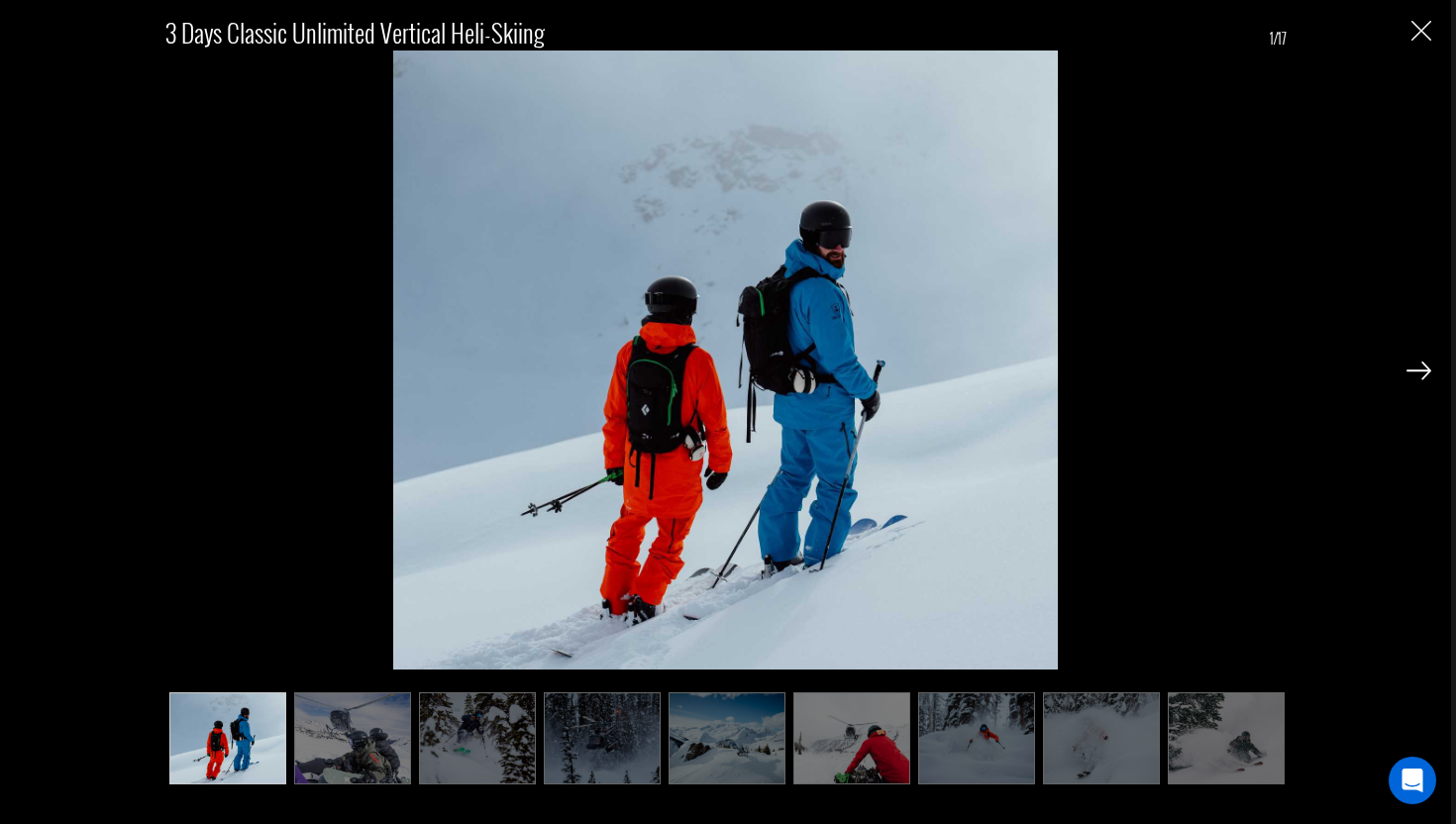 click at bounding box center (353, 739) 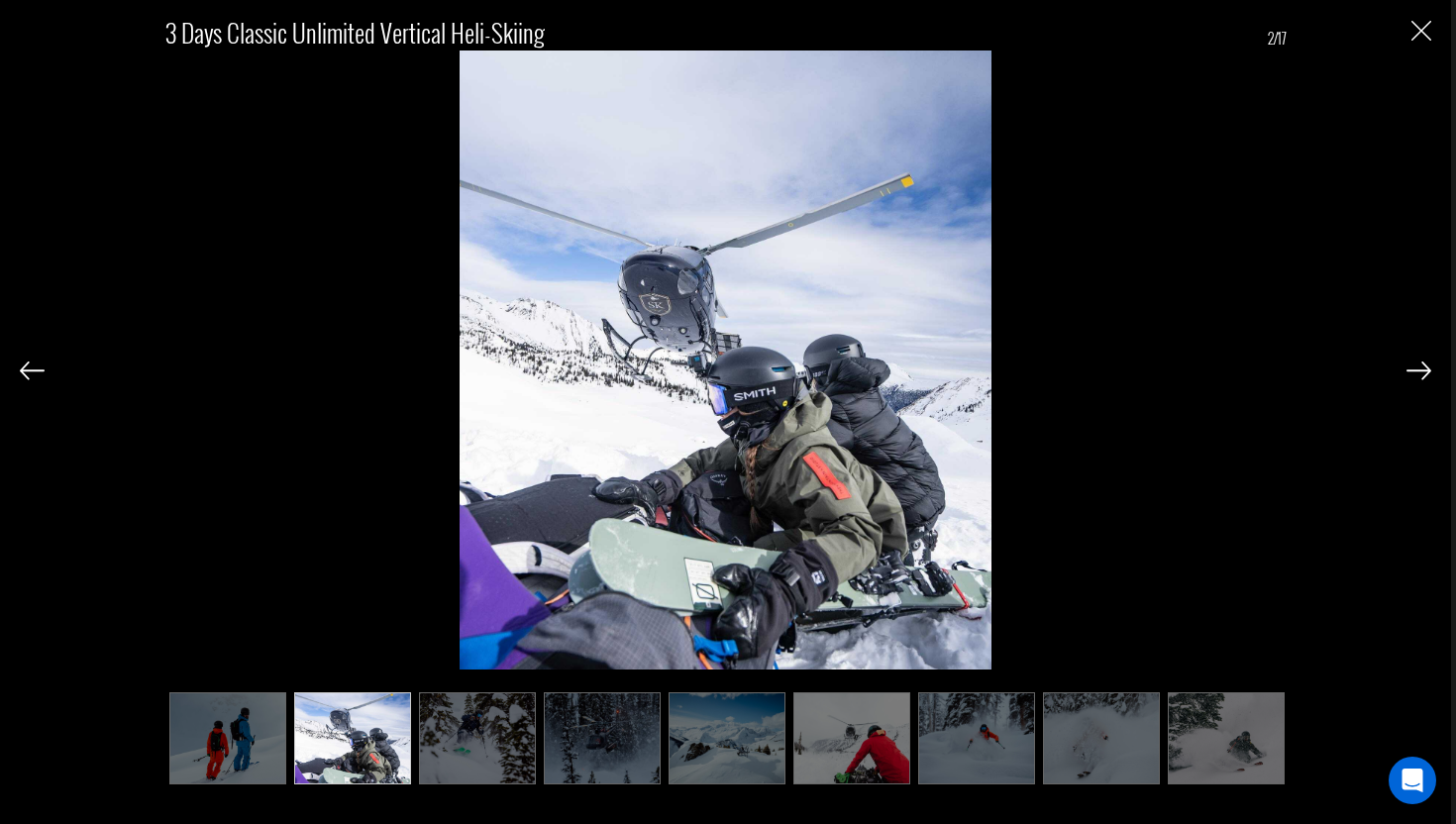 click at bounding box center (477, 739) 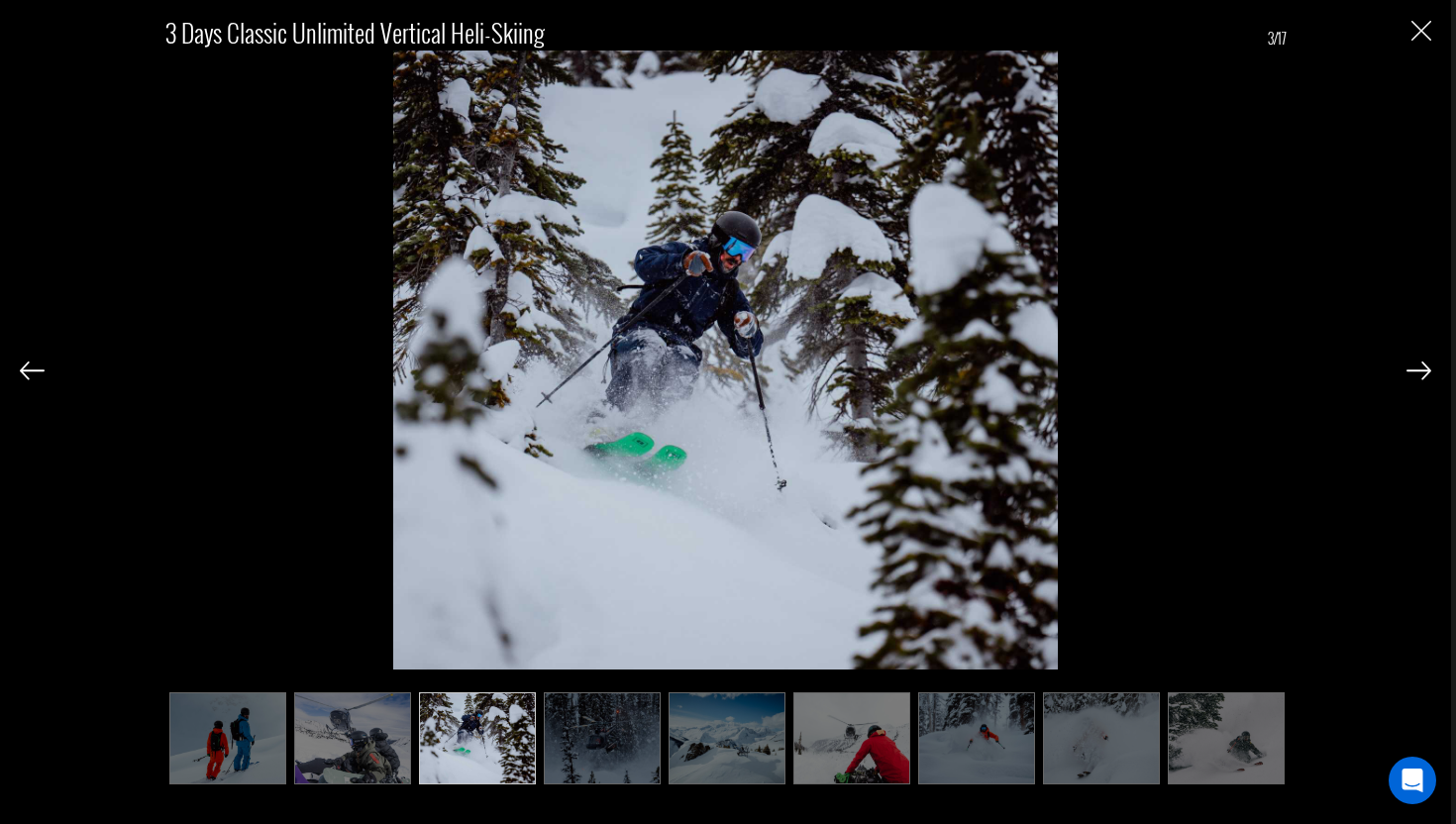 click at bounding box center [602, 739] 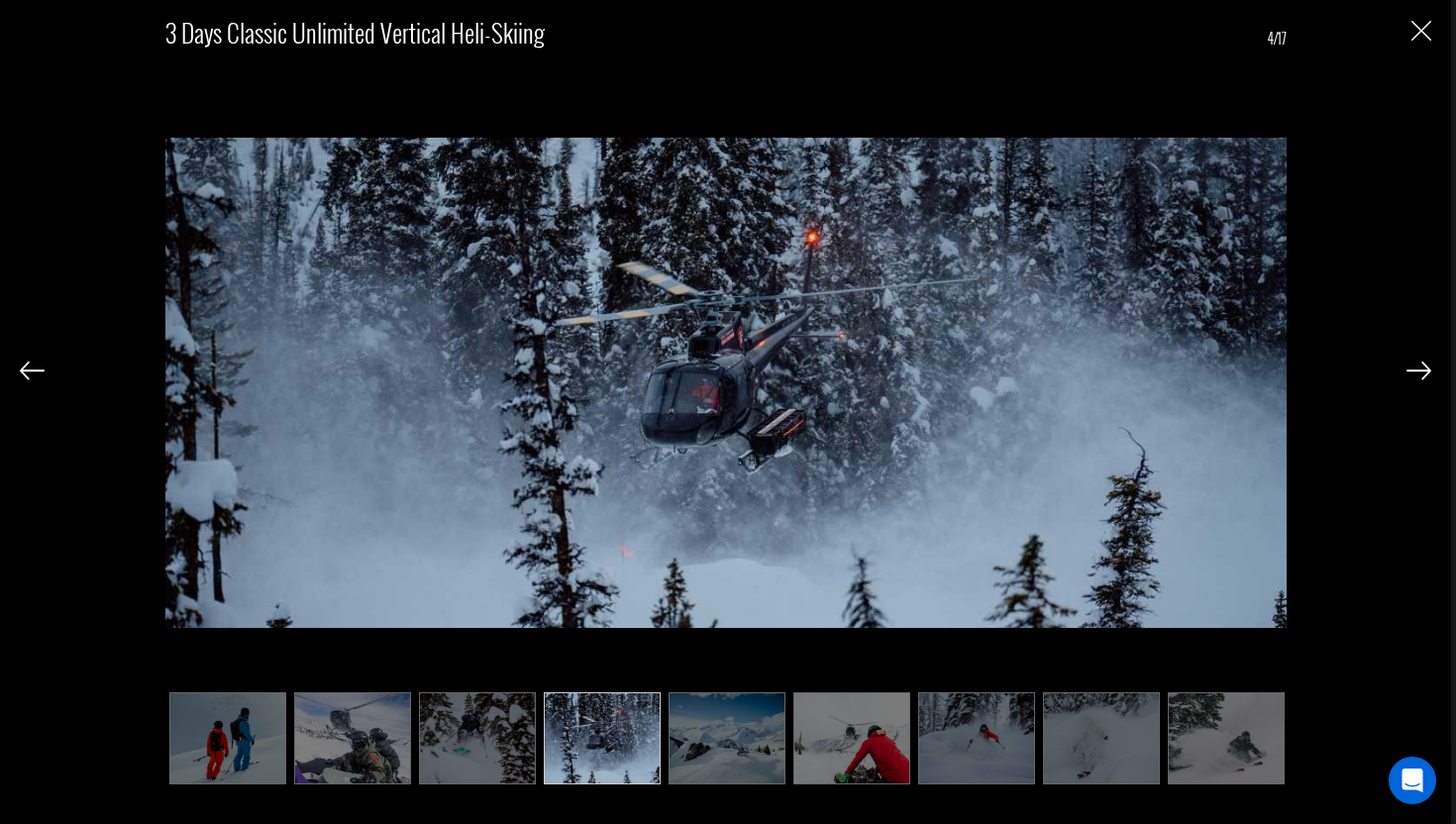 click at bounding box center [727, 739] 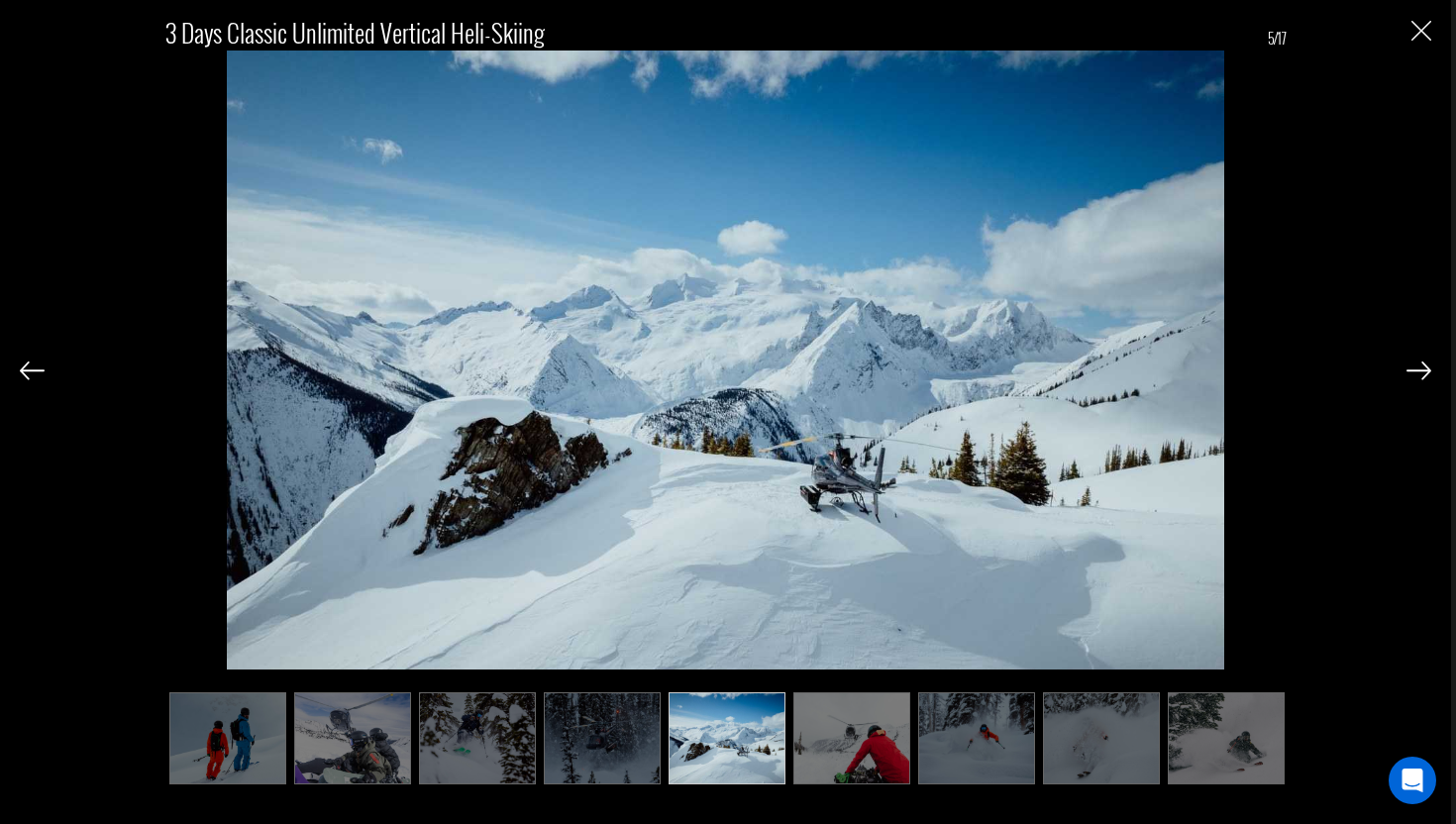 click at bounding box center (477, 739) 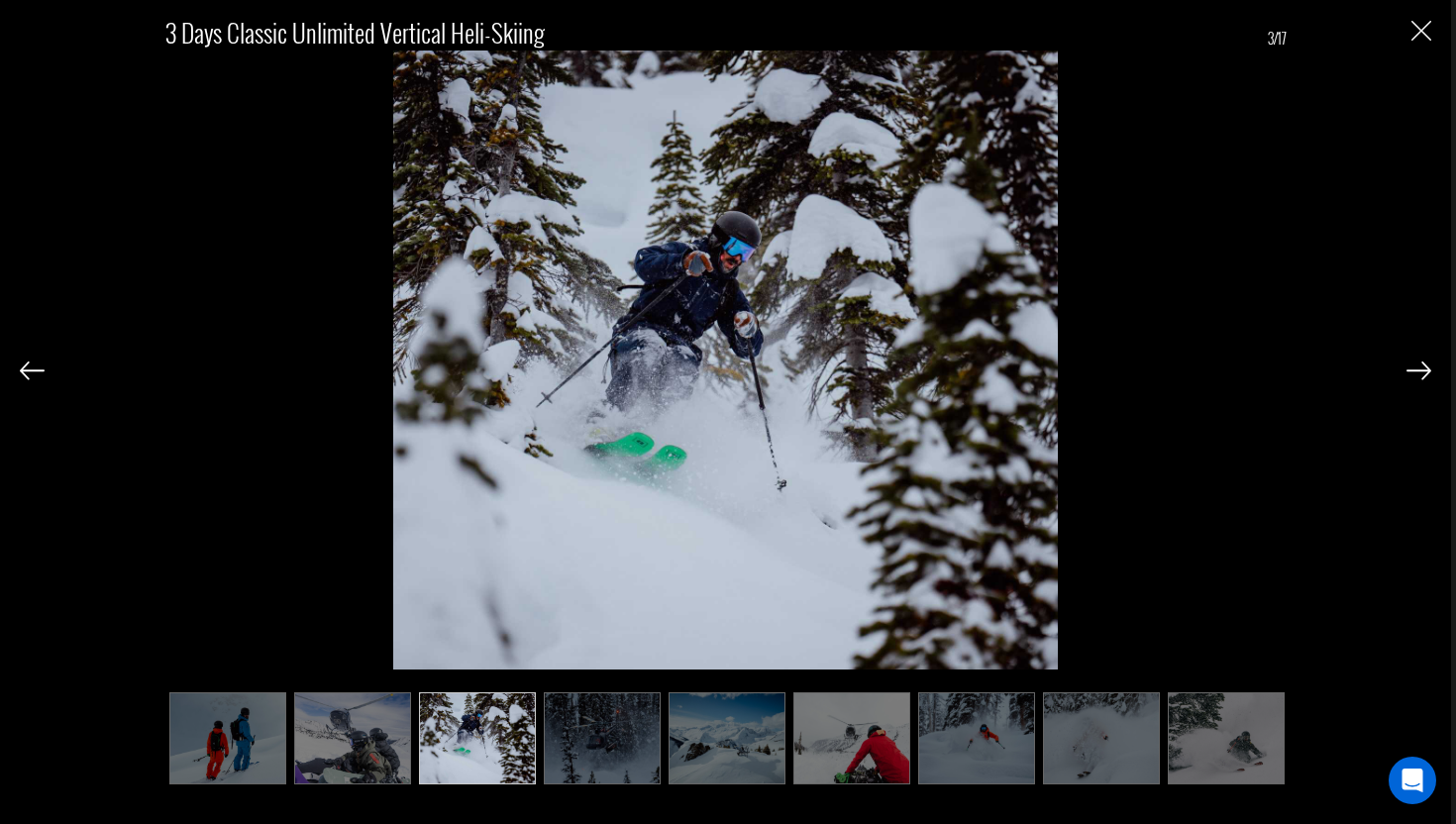click at bounding box center [727, 739] 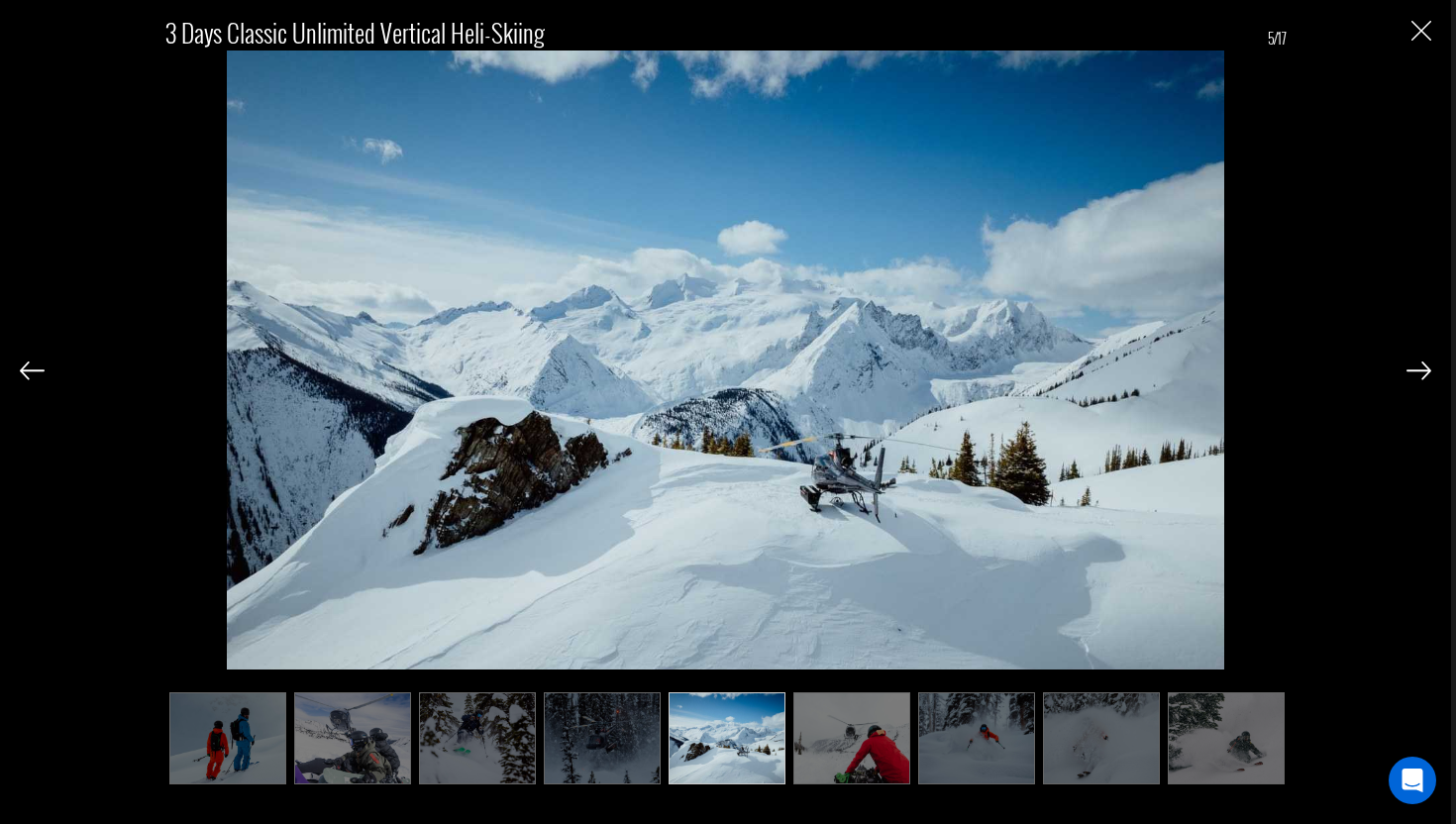 click at bounding box center [852, 739] 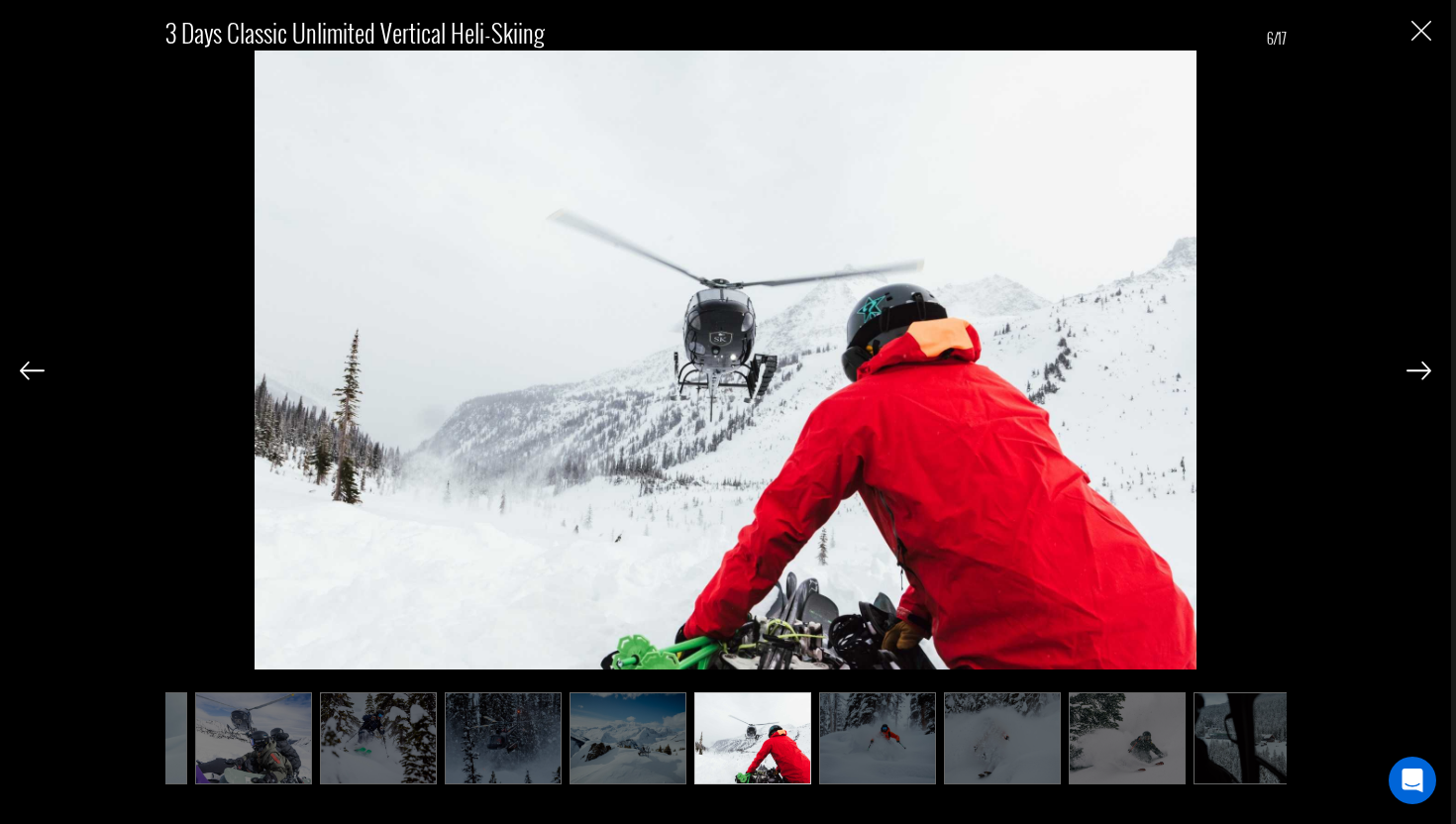 click at bounding box center [878, 739] 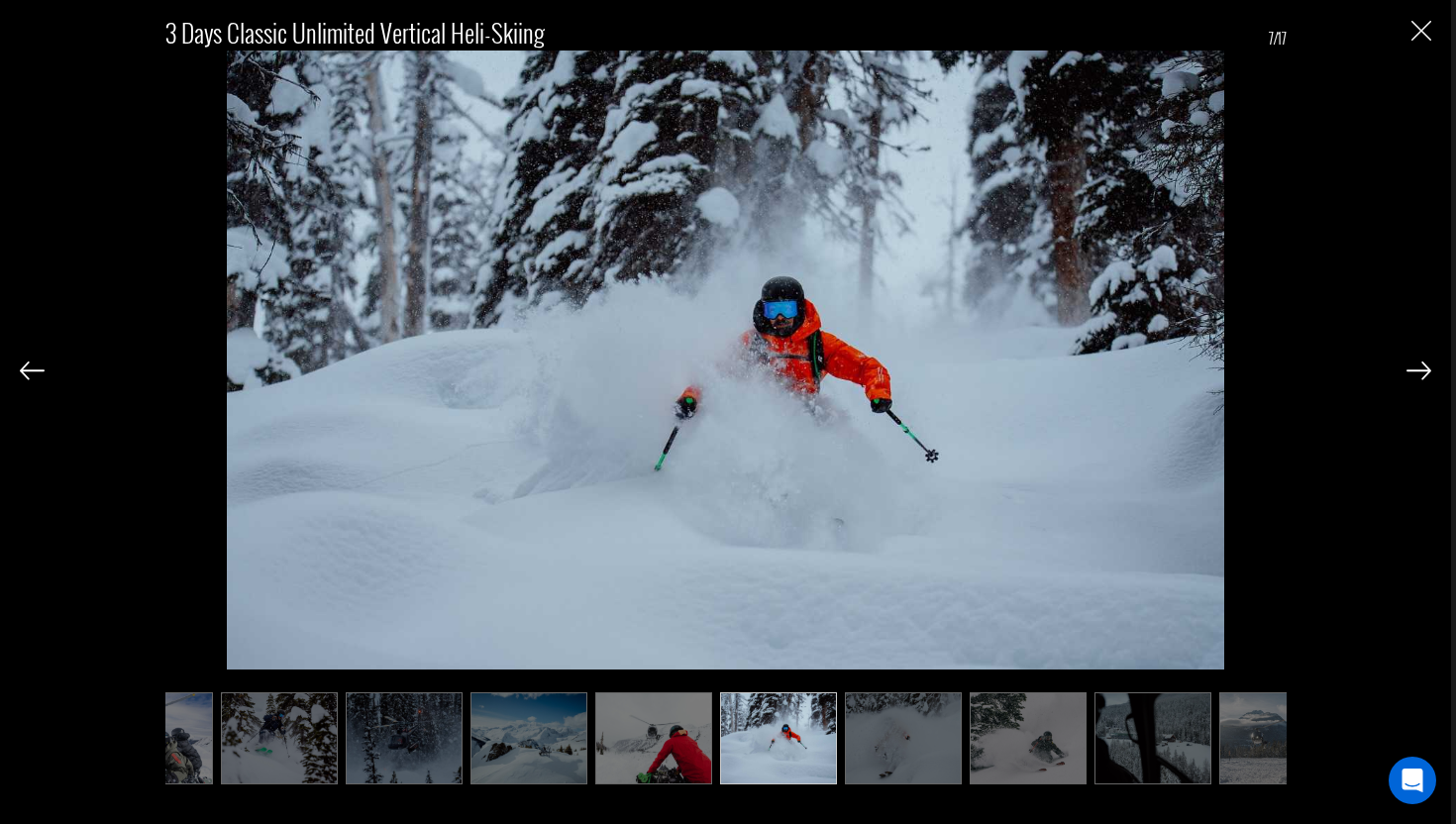 click at bounding box center (903, 739) 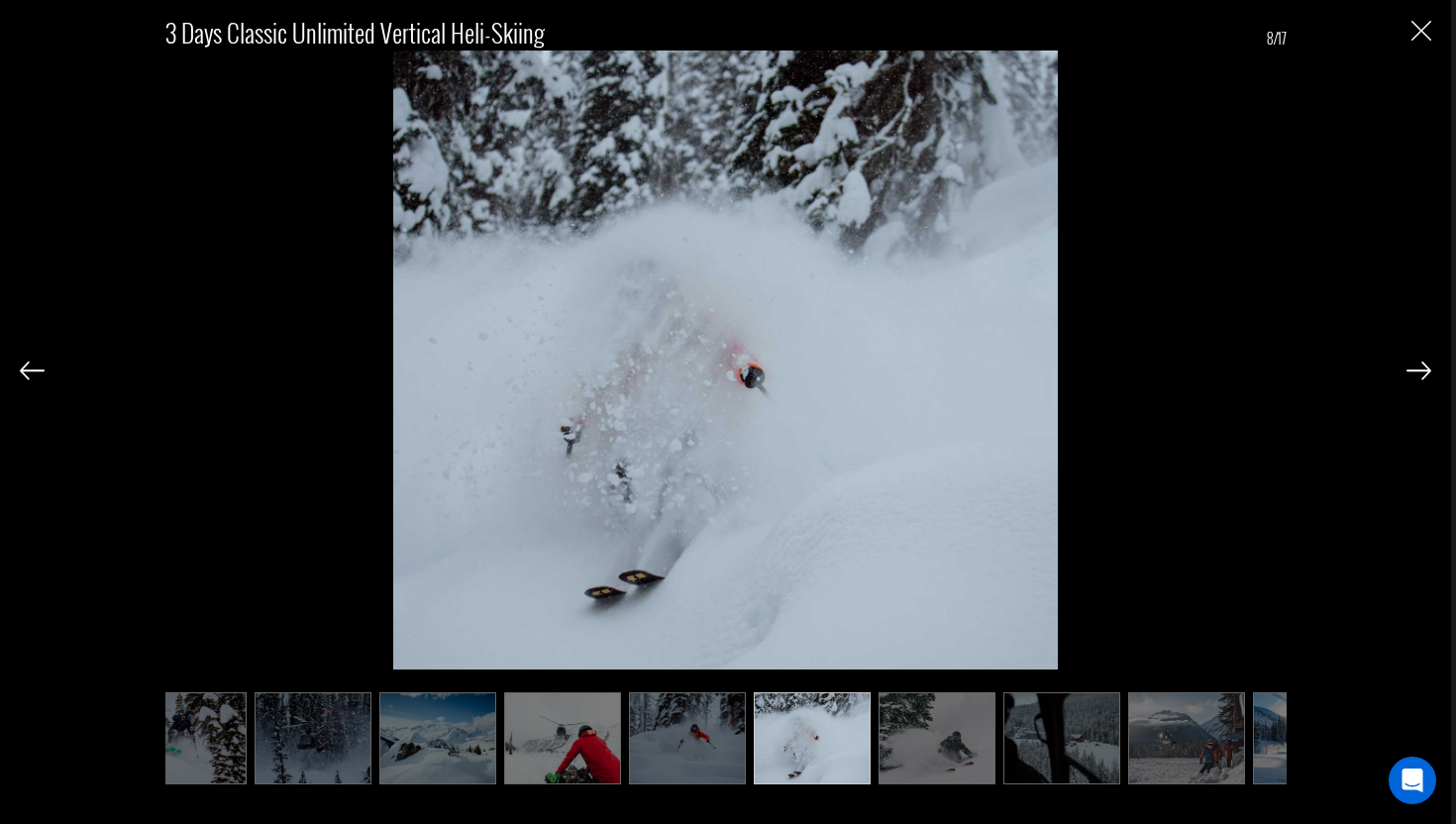 click at bounding box center [937, 739] 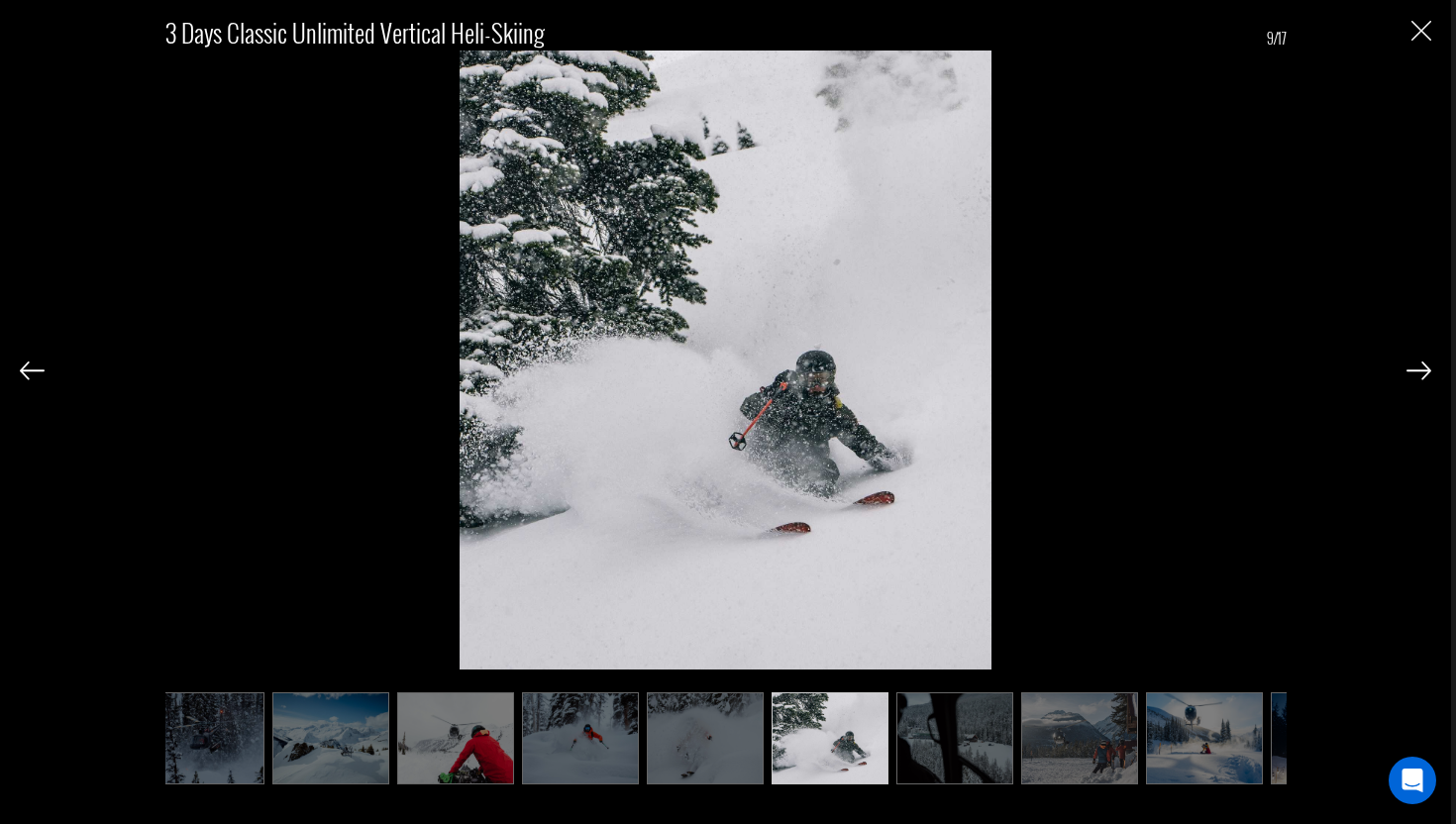 click at bounding box center (955, 739) 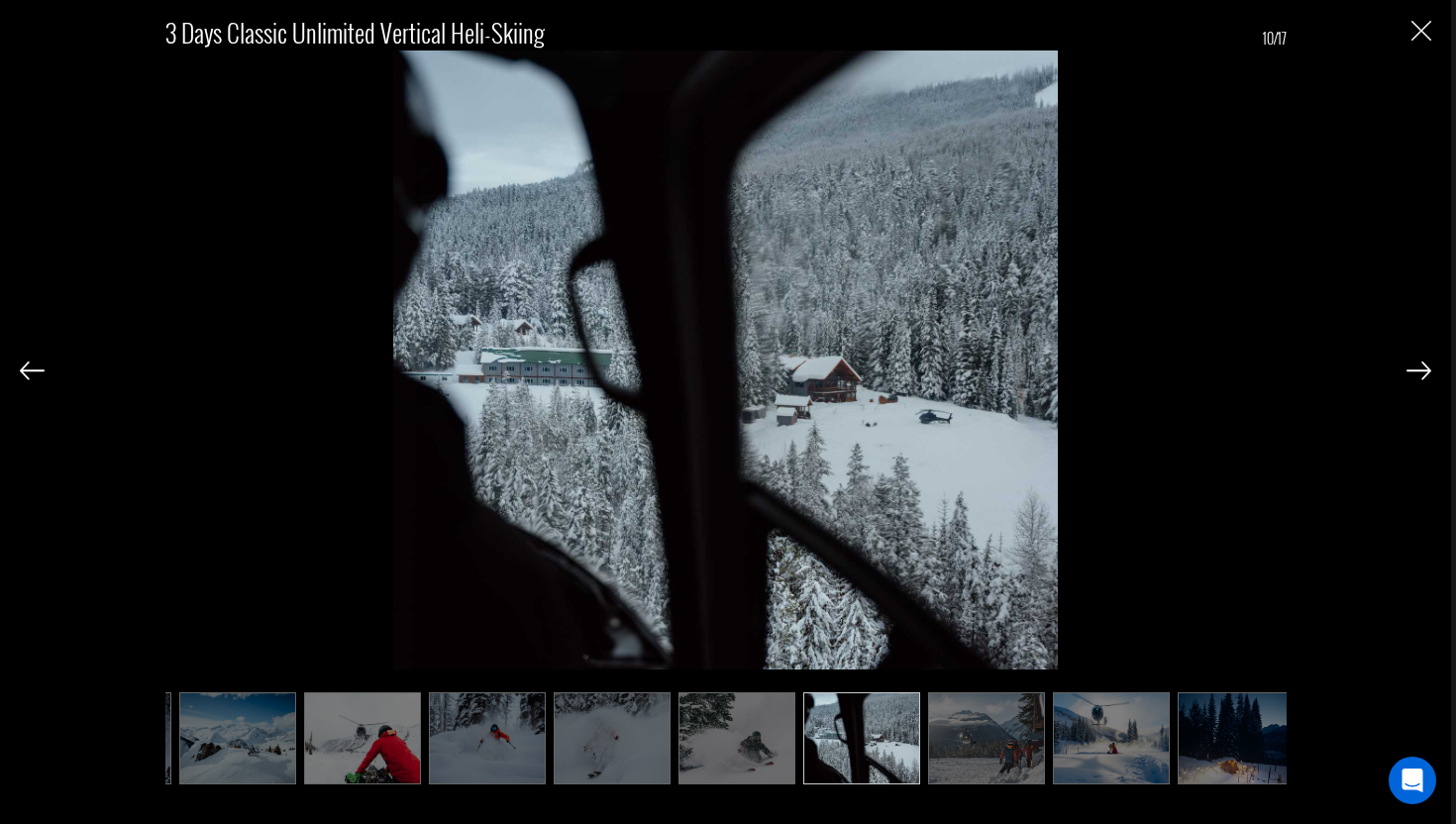 click at bounding box center [987, 739] 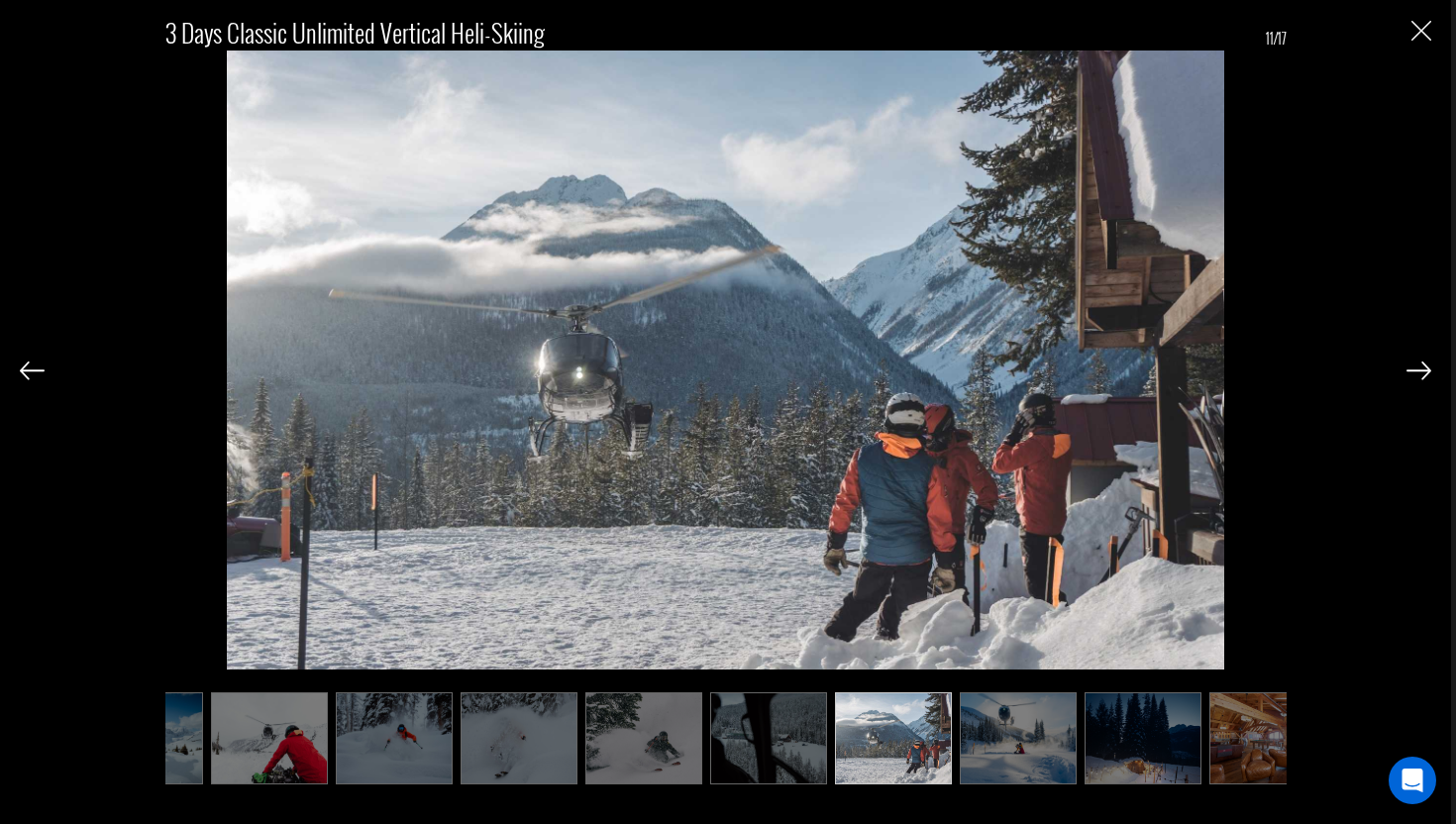 click at bounding box center [1018, 739] 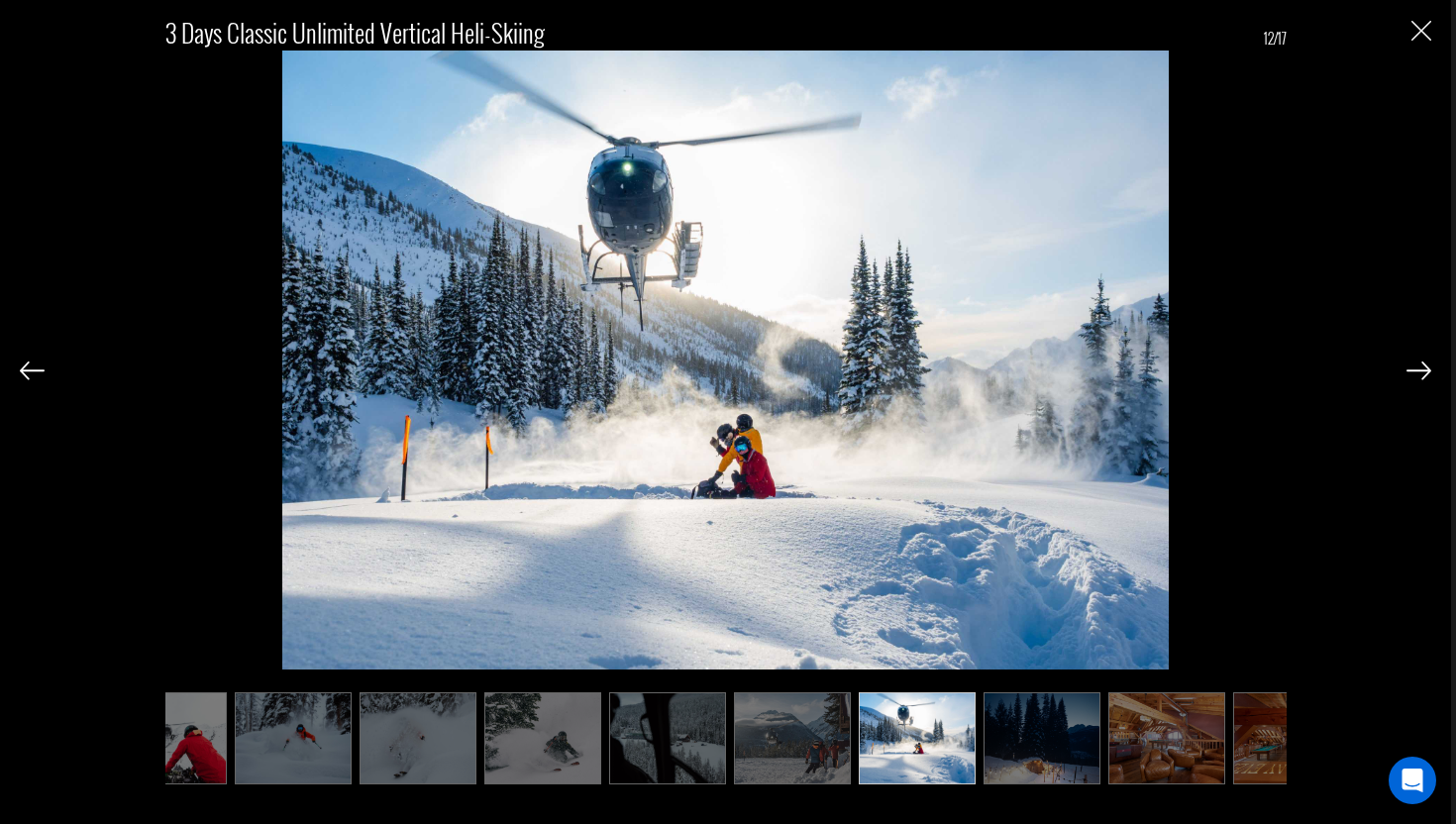 click at bounding box center (1042, 739) 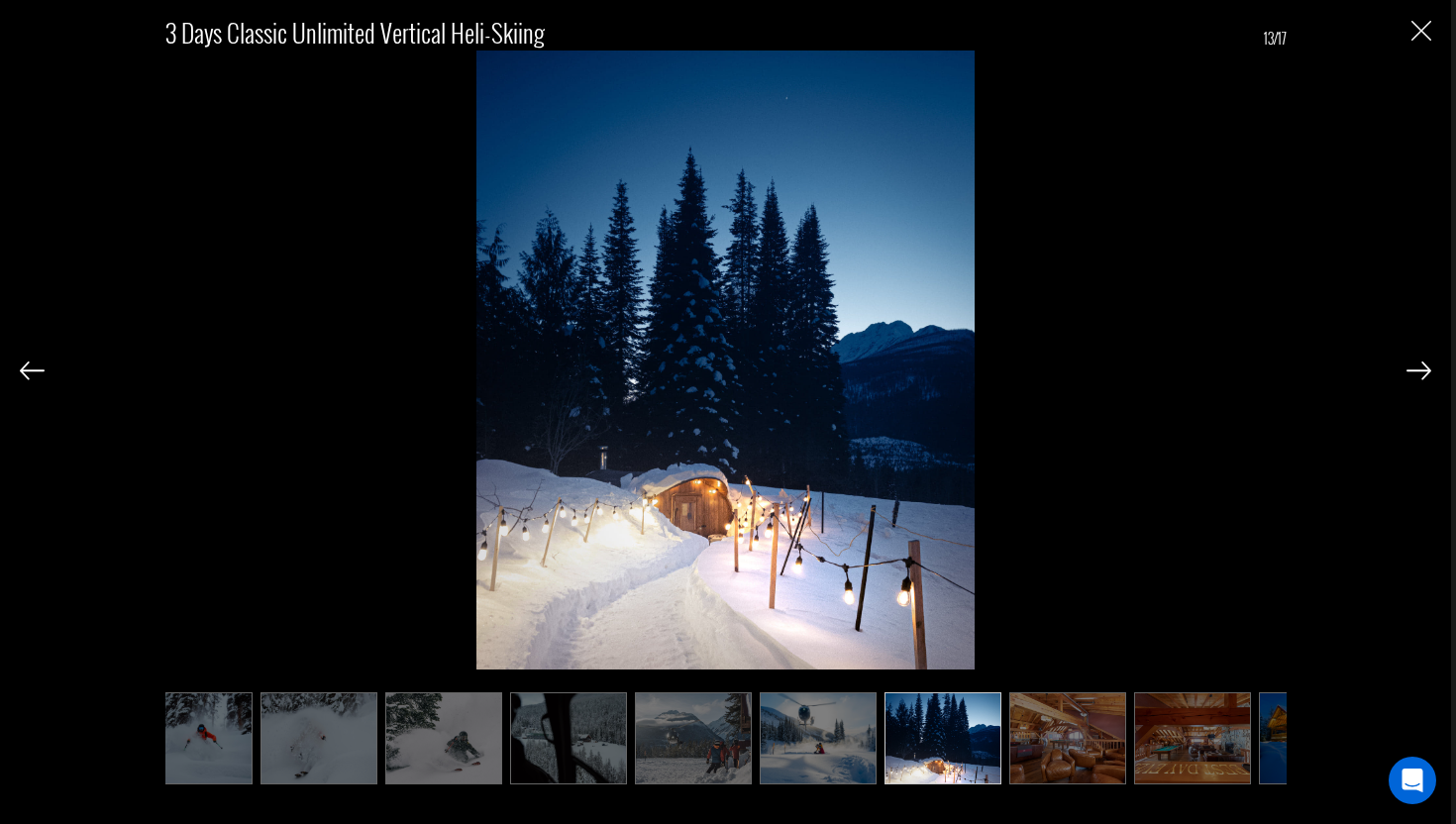 click at bounding box center (1068, 739) 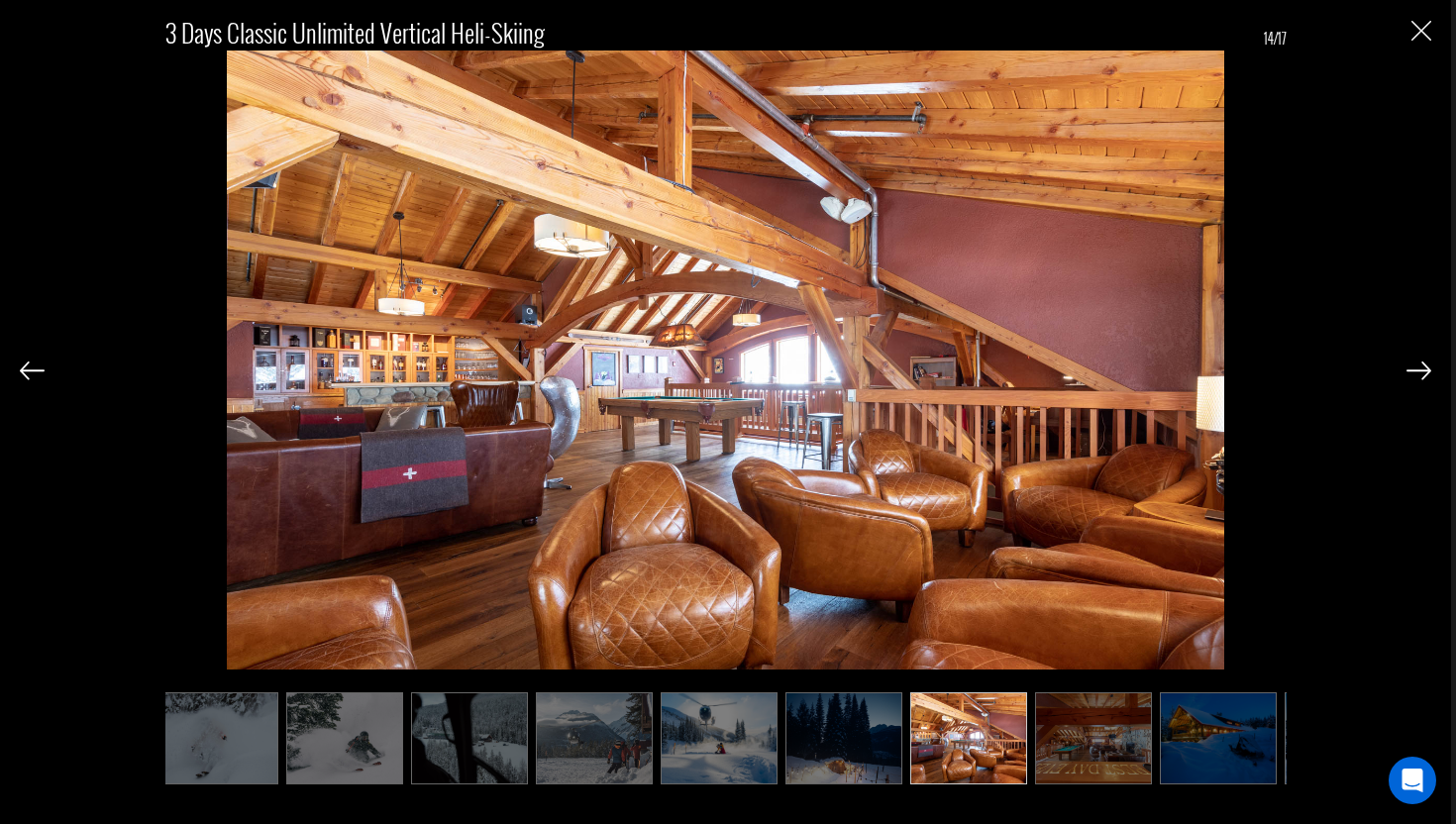 click at bounding box center [1421, 31] 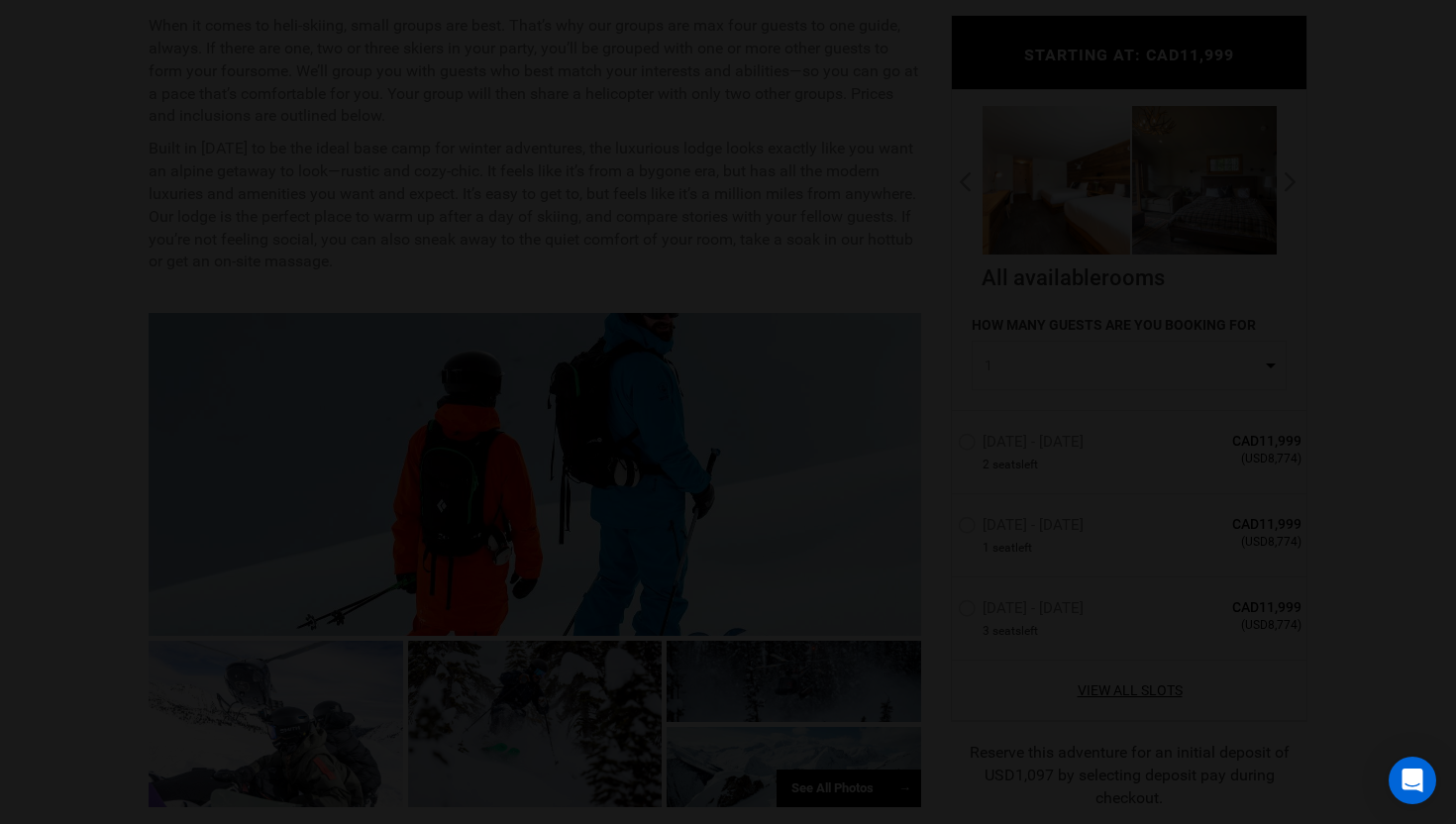 scroll, scrollTop: 0, scrollLeft: 0, axis: both 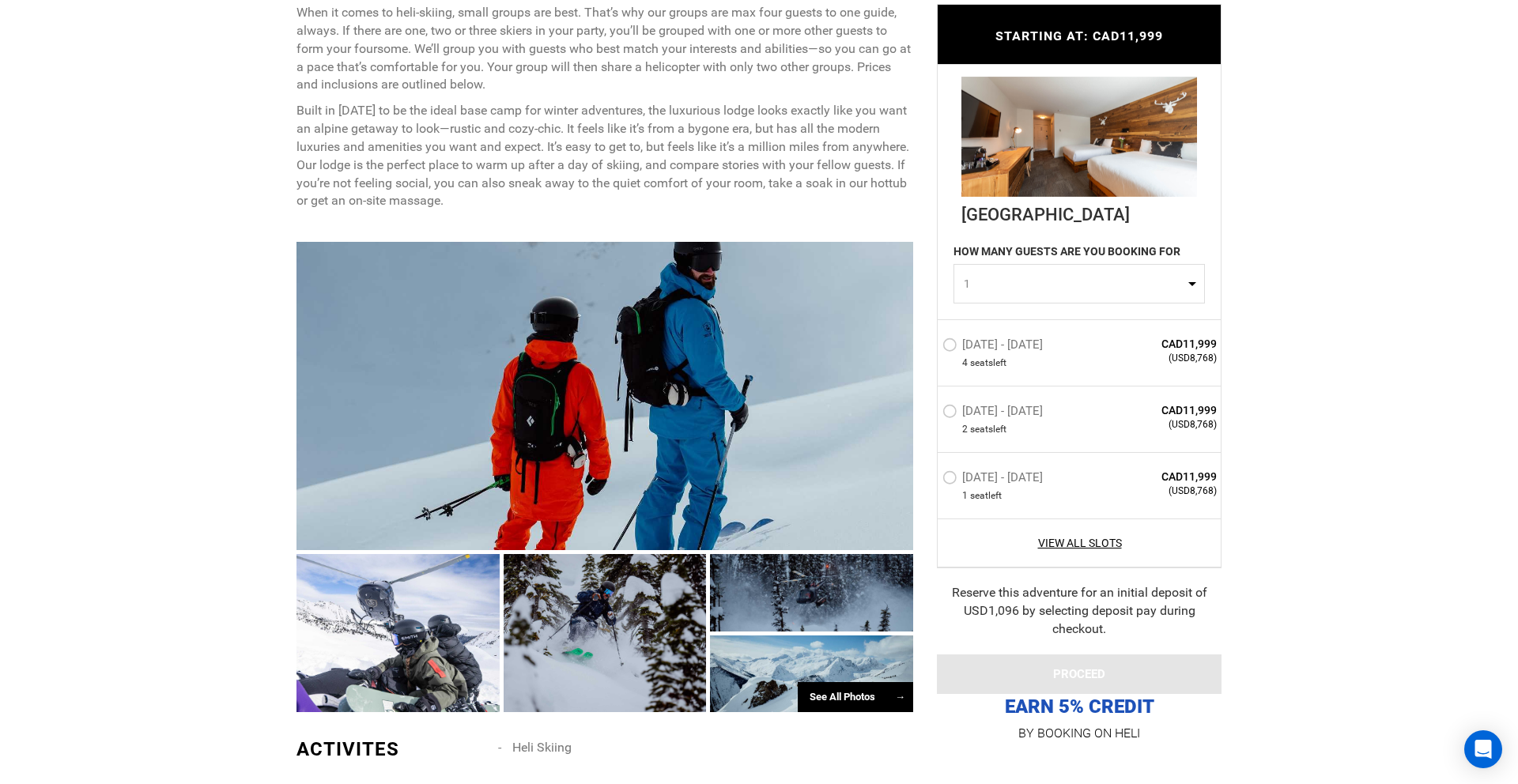 click on "Activities
Ability
Inclusions
Packing List
Lodging
Amenities
Location
Itinerary
BOOKING INFORMATION
STARTING AT: CAD11,999
STARTING AT: CAD11,999
Mountain View Room" at bounding box center (759, 2605) 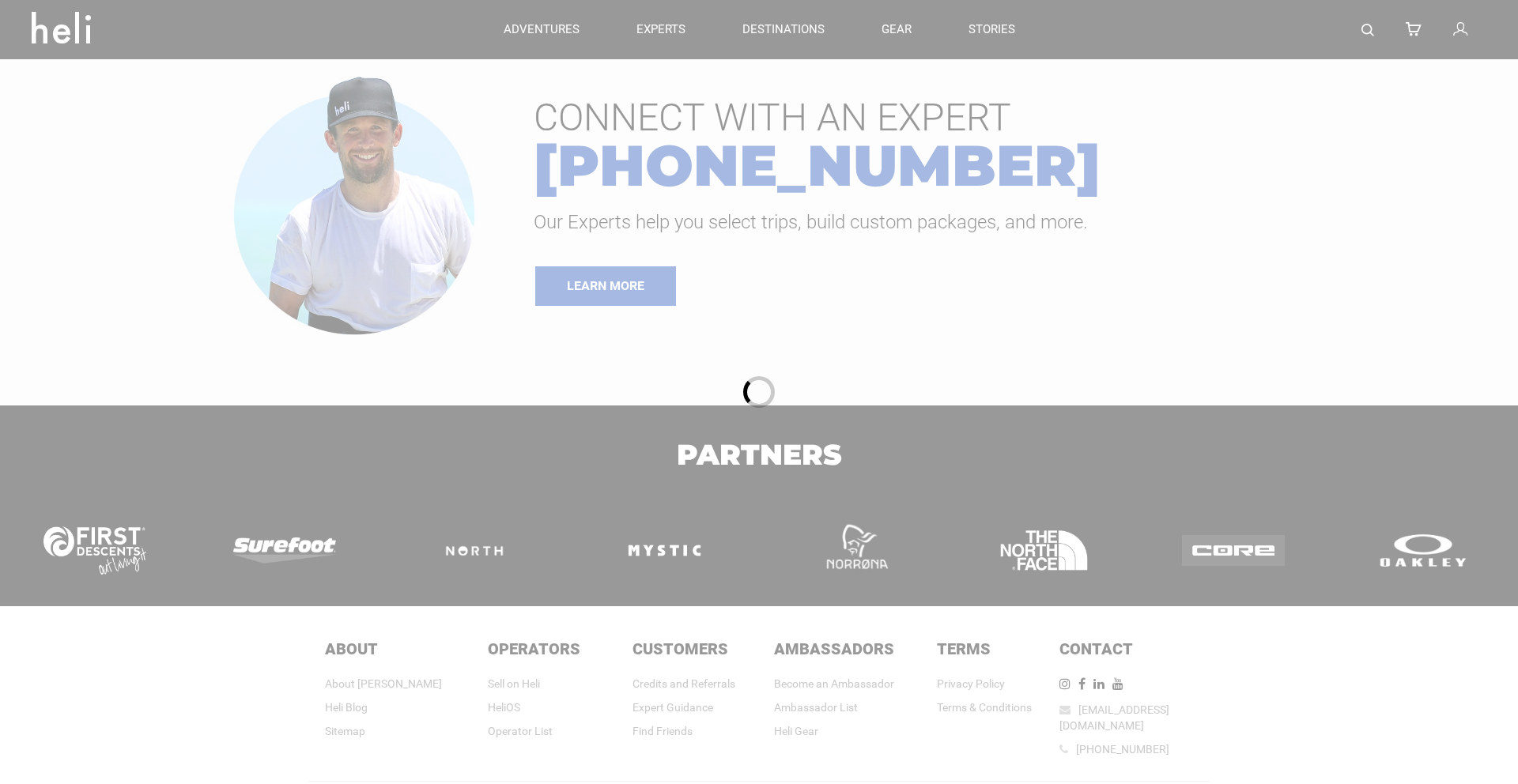scroll, scrollTop: 0, scrollLeft: 0, axis: both 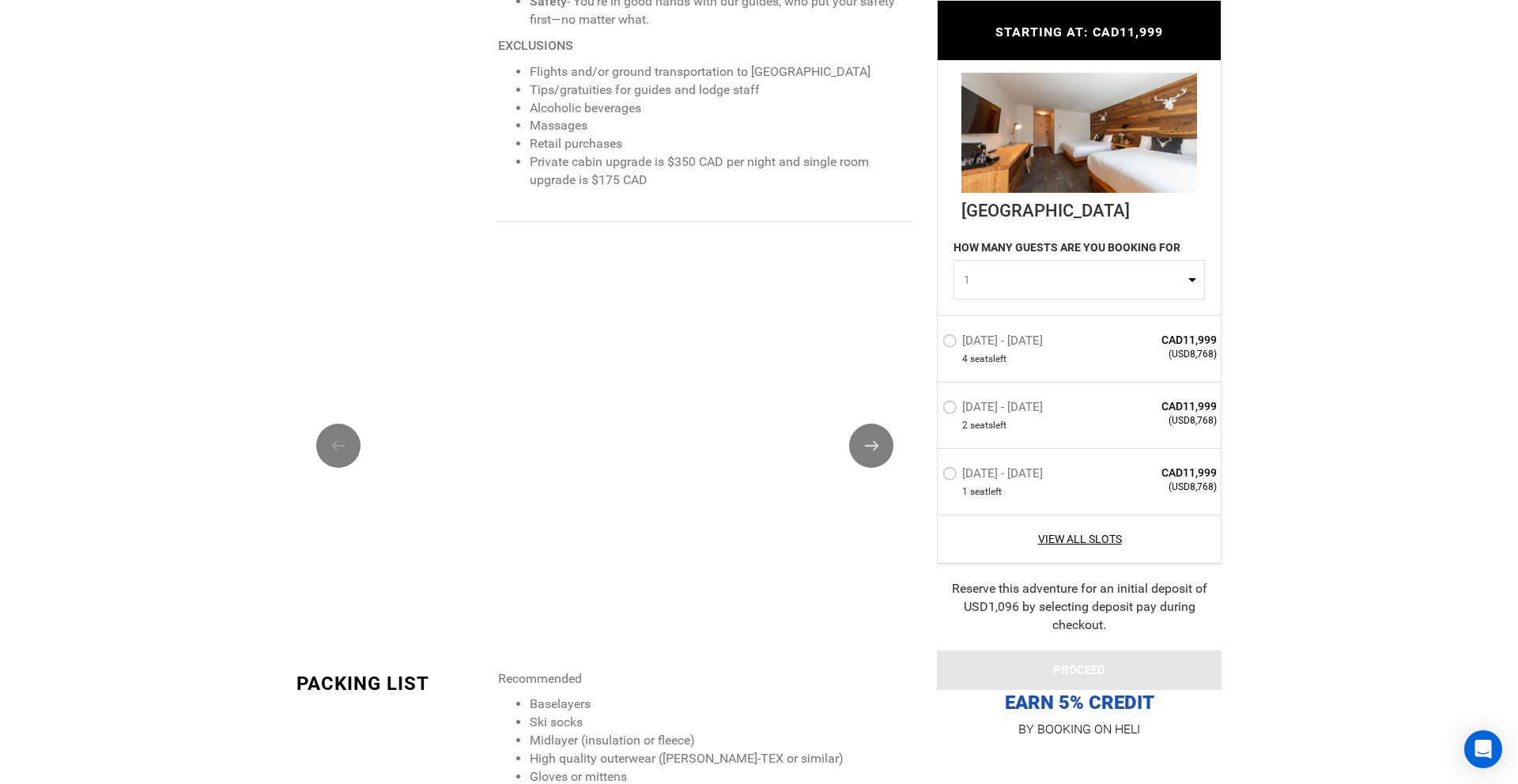 click on "[DATE] - [DATE]" at bounding box center (995, 409) 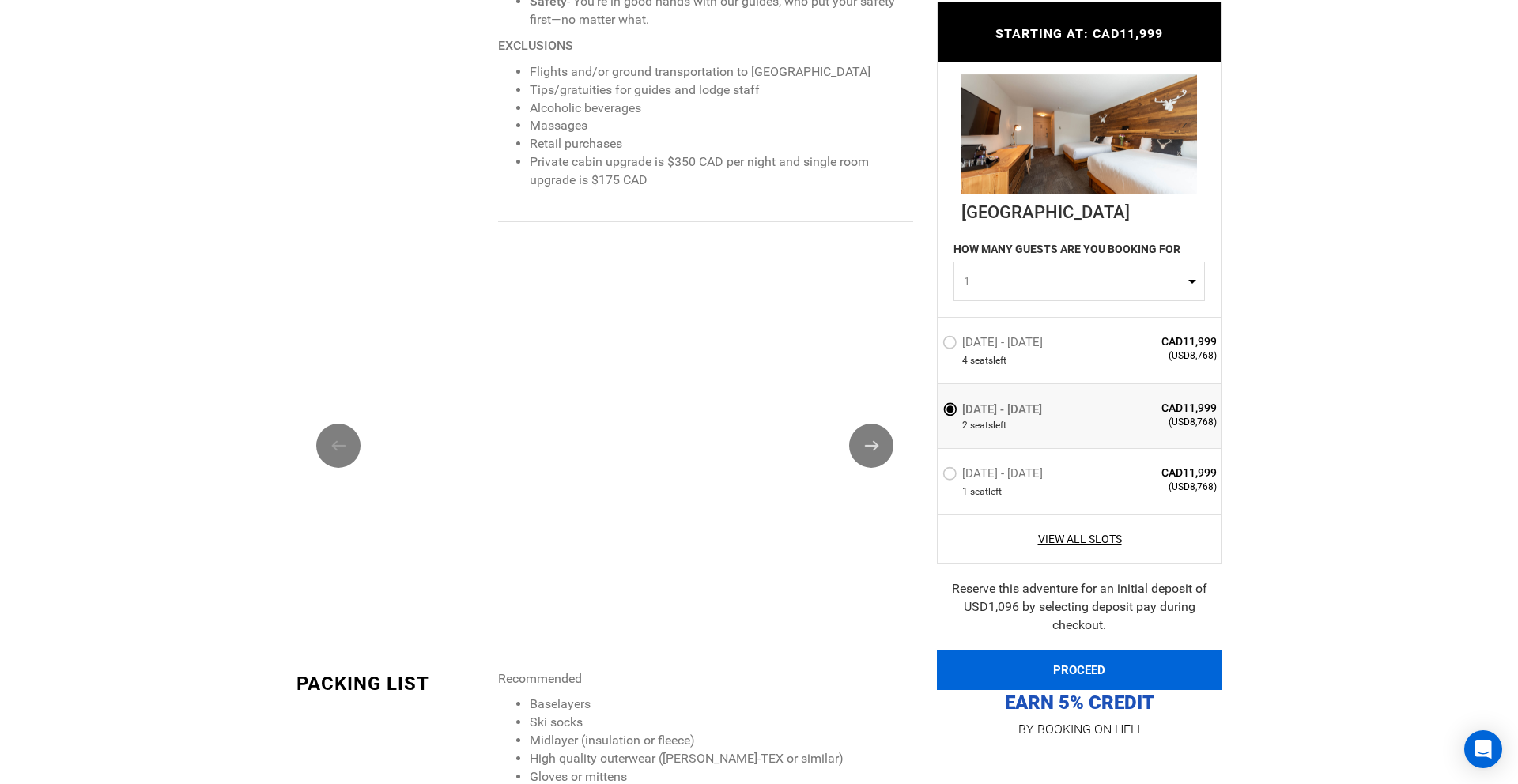 click on "PROCEED" at bounding box center (1079, 670) 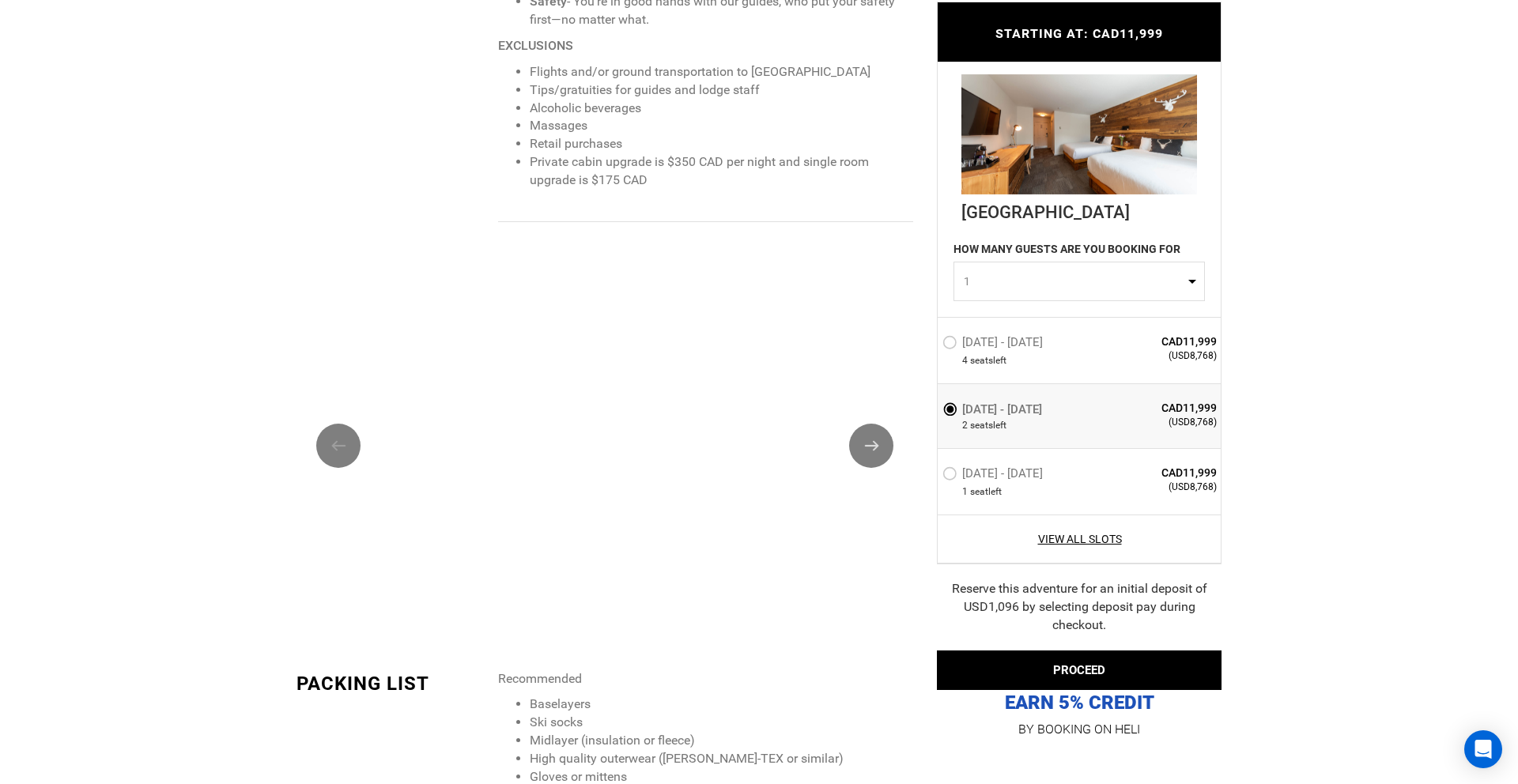 scroll, scrollTop: 0, scrollLeft: 0, axis: both 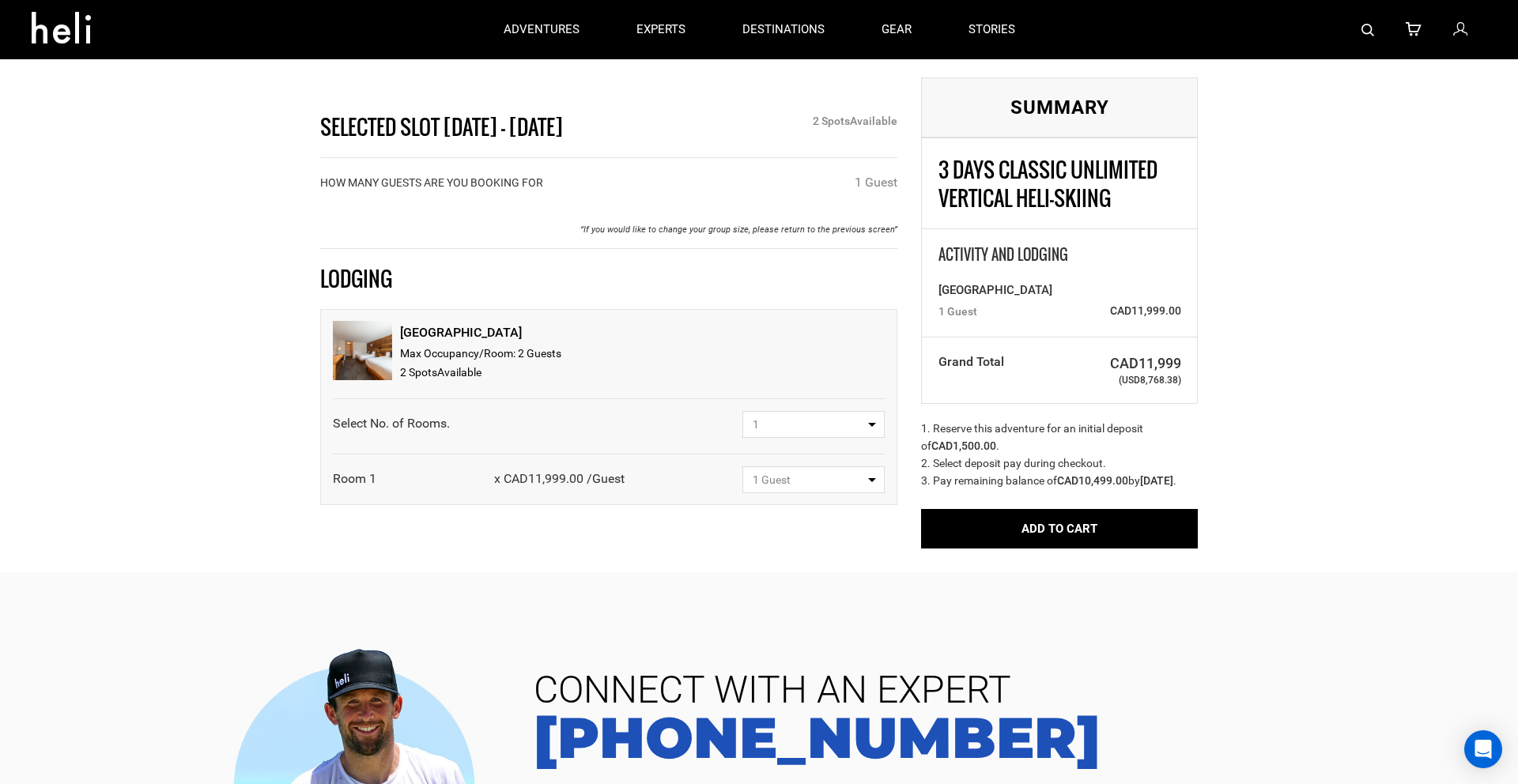 click on "1" at bounding box center (808, 424) 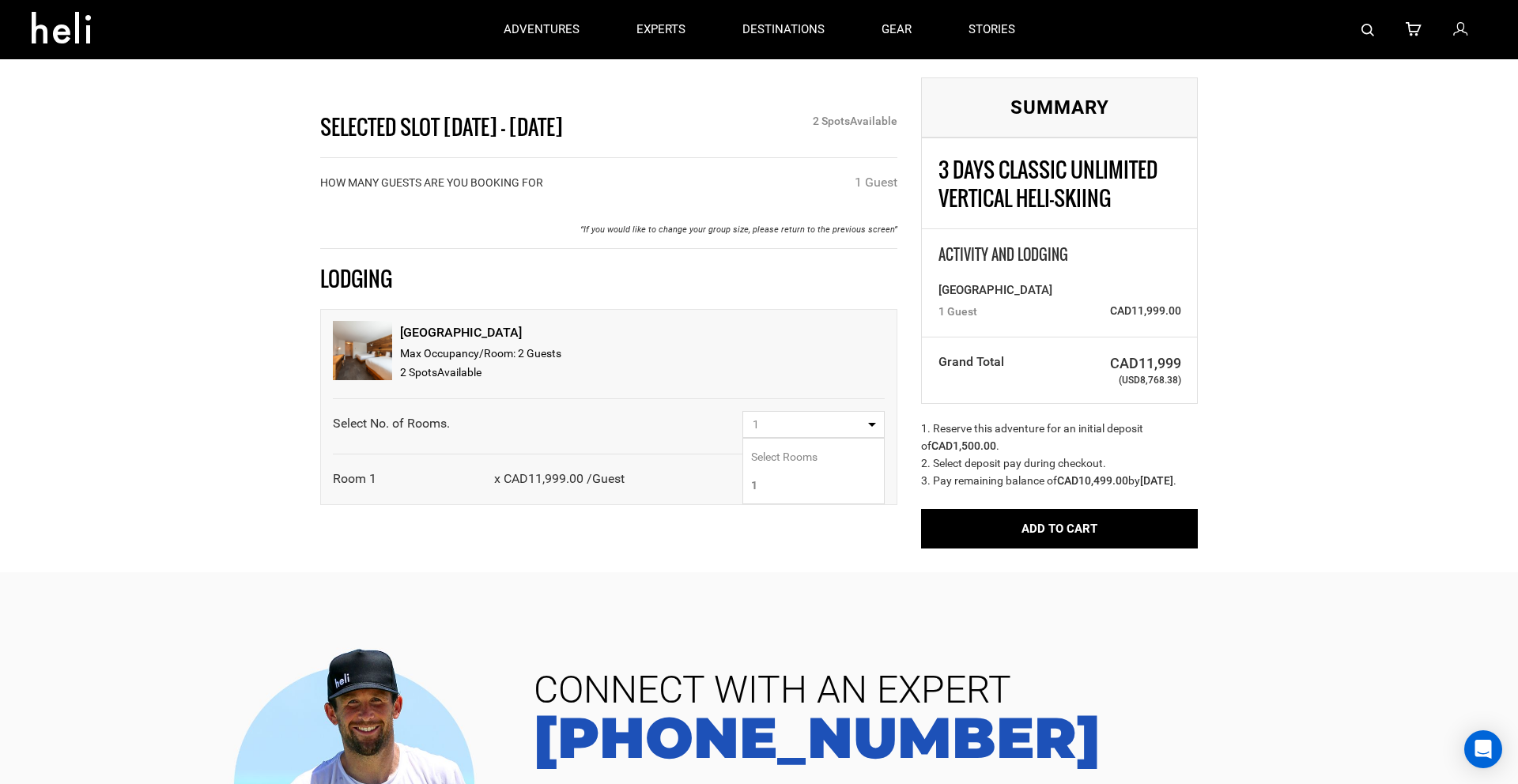 click on "1" at bounding box center [814, 485] 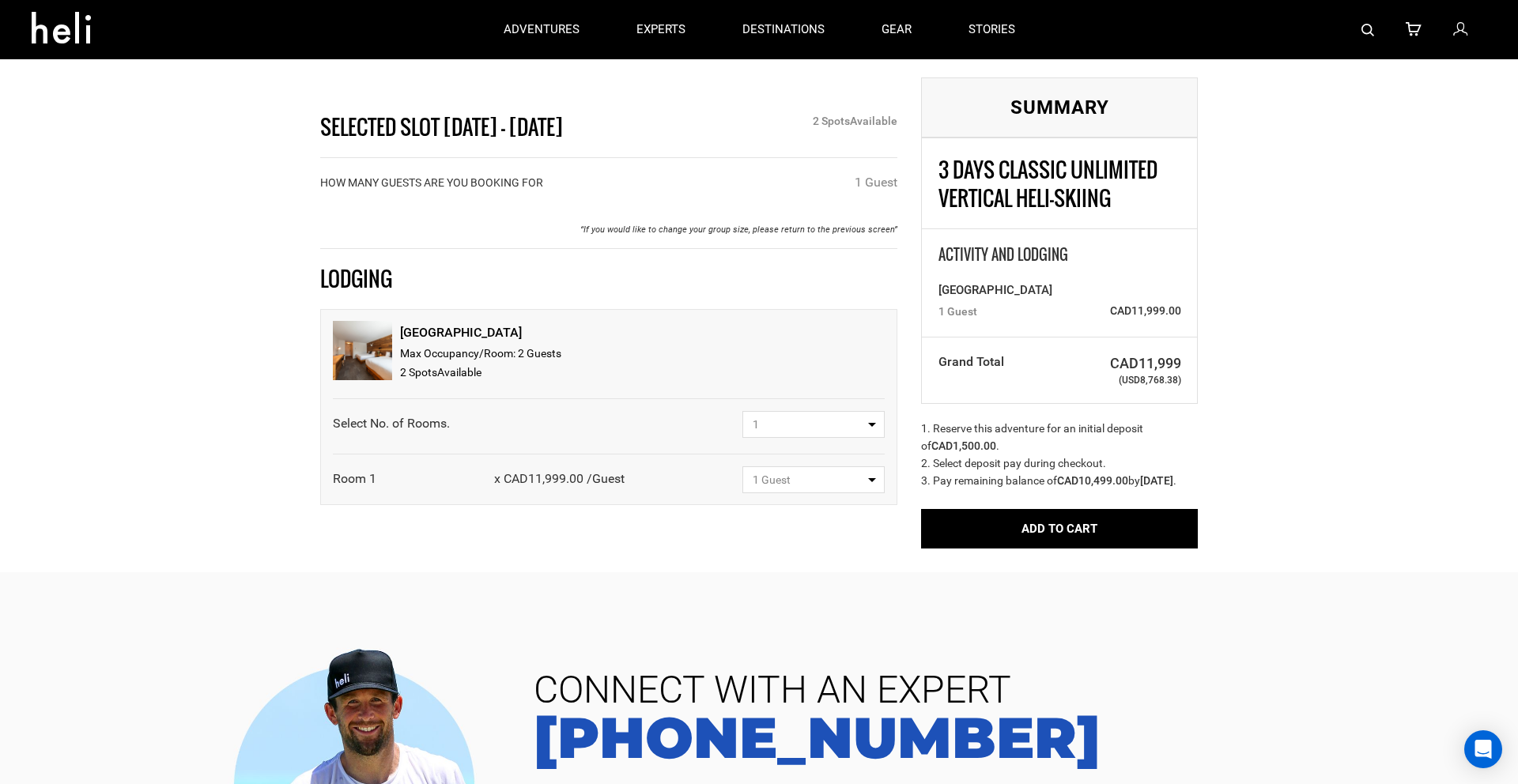 click on "1 Guest" at bounding box center [814, 480] 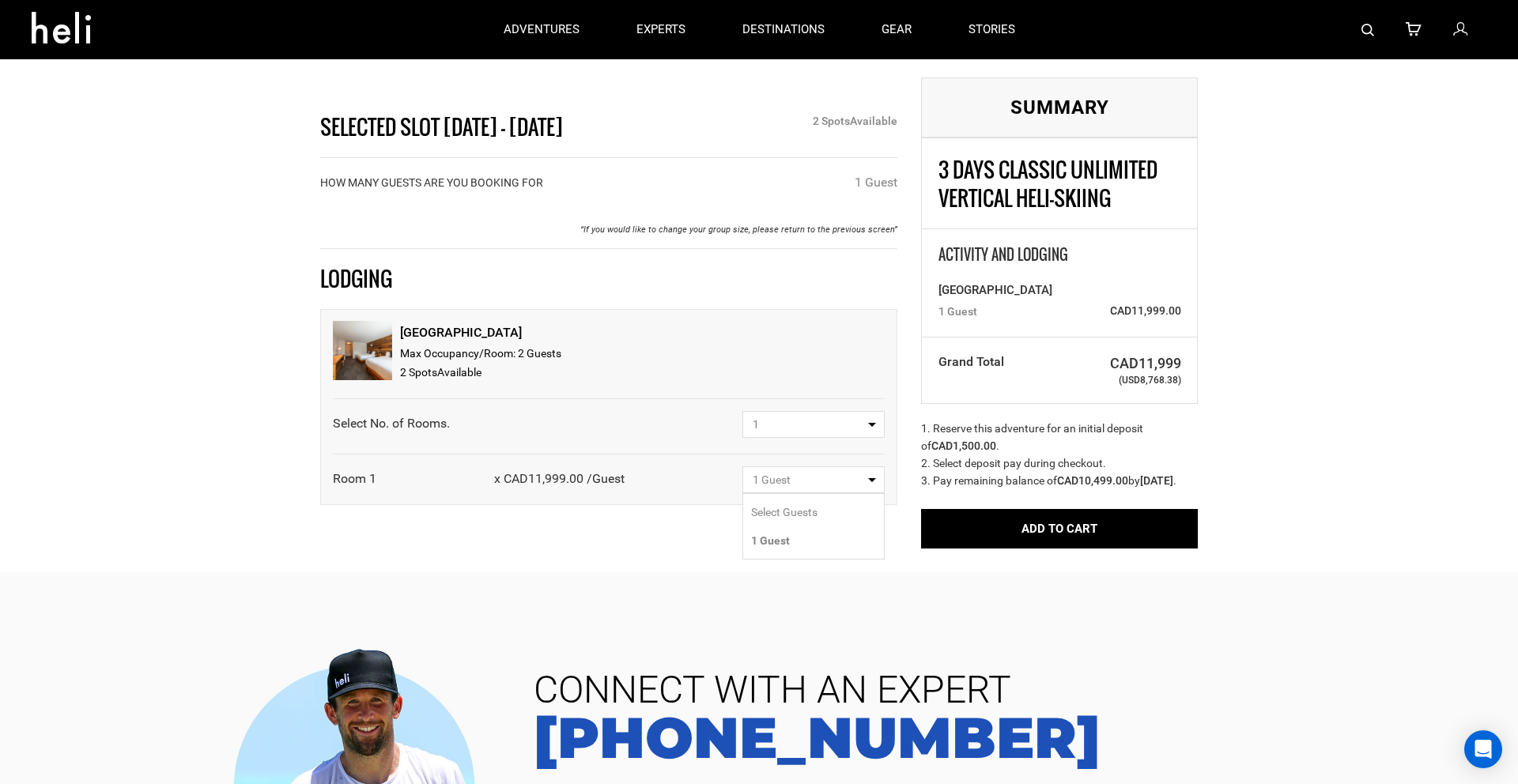 click on "1 Guest" at bounding box center (770, 541) 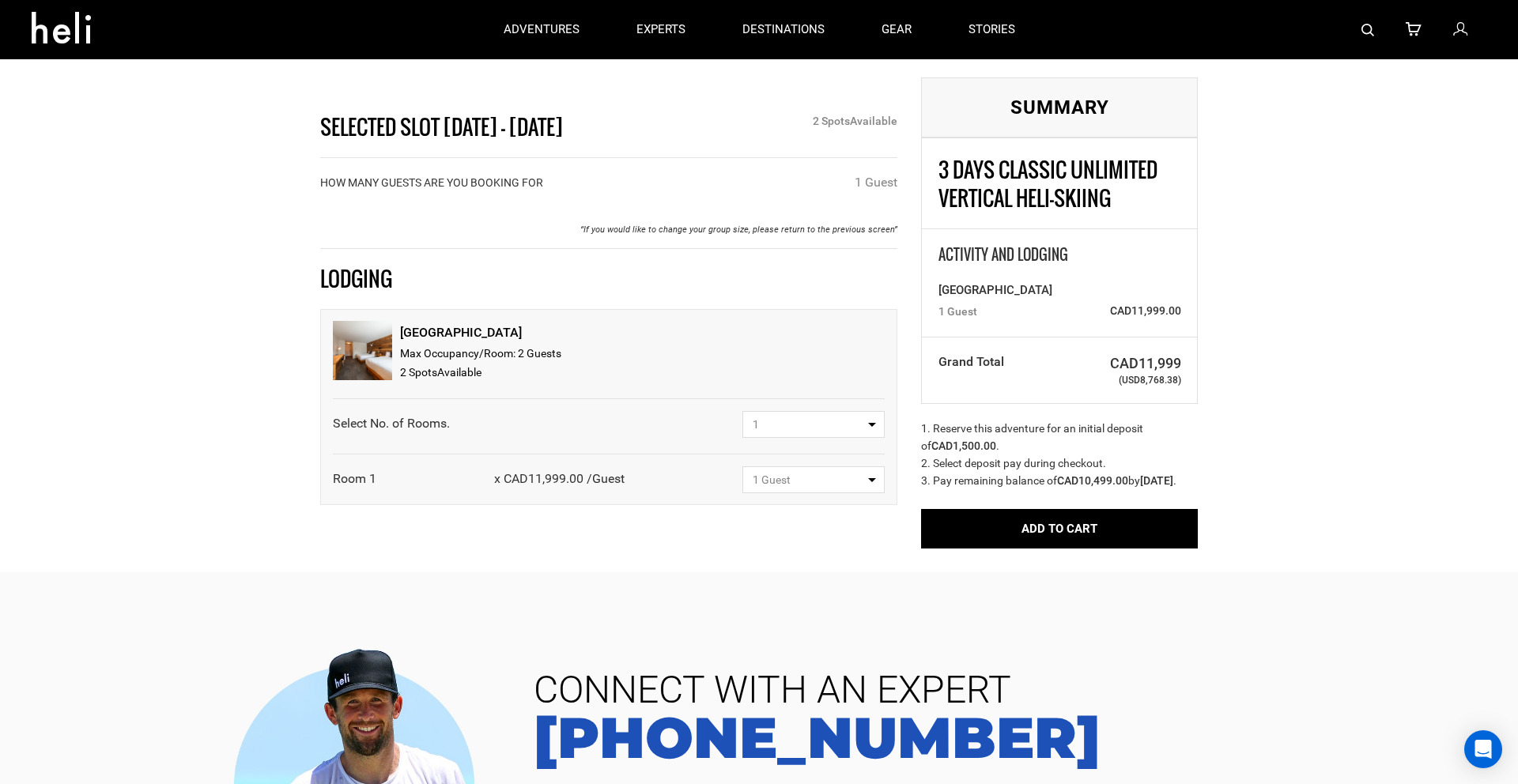 click on "Selected Slot Feb 26 -
Mar 1, 2026
2 Spot s  Available
HOW MANY GUESTS ARE YOU BOOKING FOR
1 Guest
“If you would like to change your group size, please return to the previous screen”
LODGING
Mountain View Room
Max Occupancy/Room: 2 Guest s
2 Spot s
Available
Select No. of Rooms." at bounding box center [759, 303] 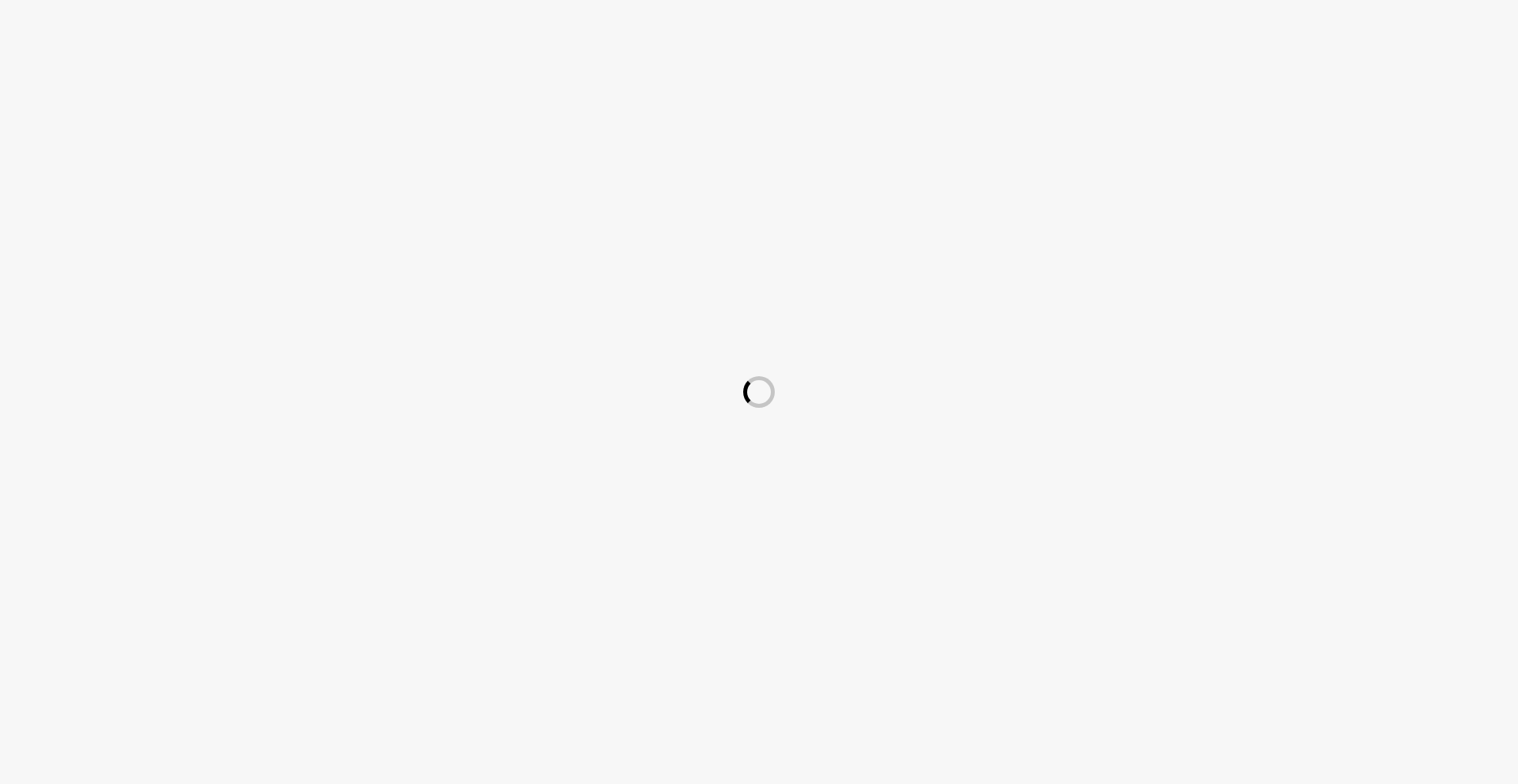 scroll, scrollTop: 0, scrollLeft: 0, axis: both 